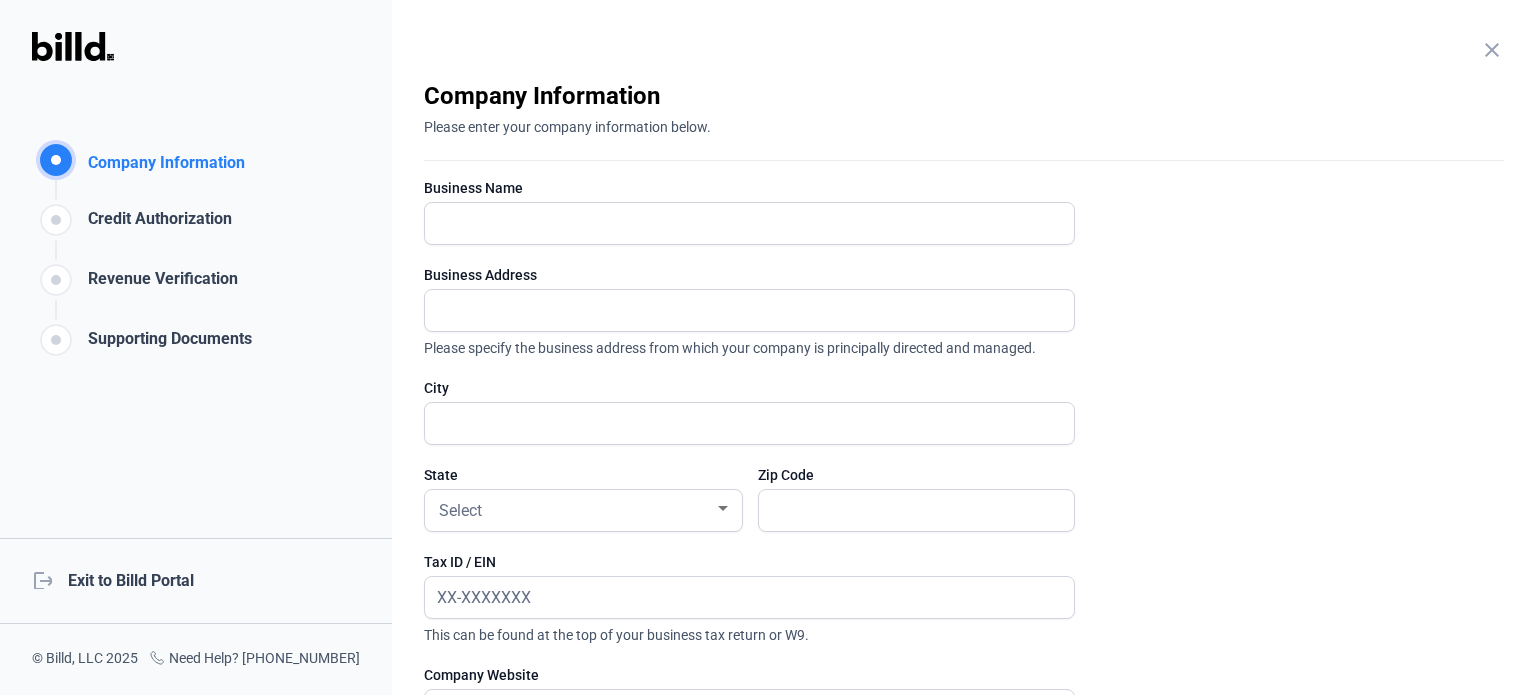 scroll, scrollTop: 0, scrollLeft: 0, axis: both 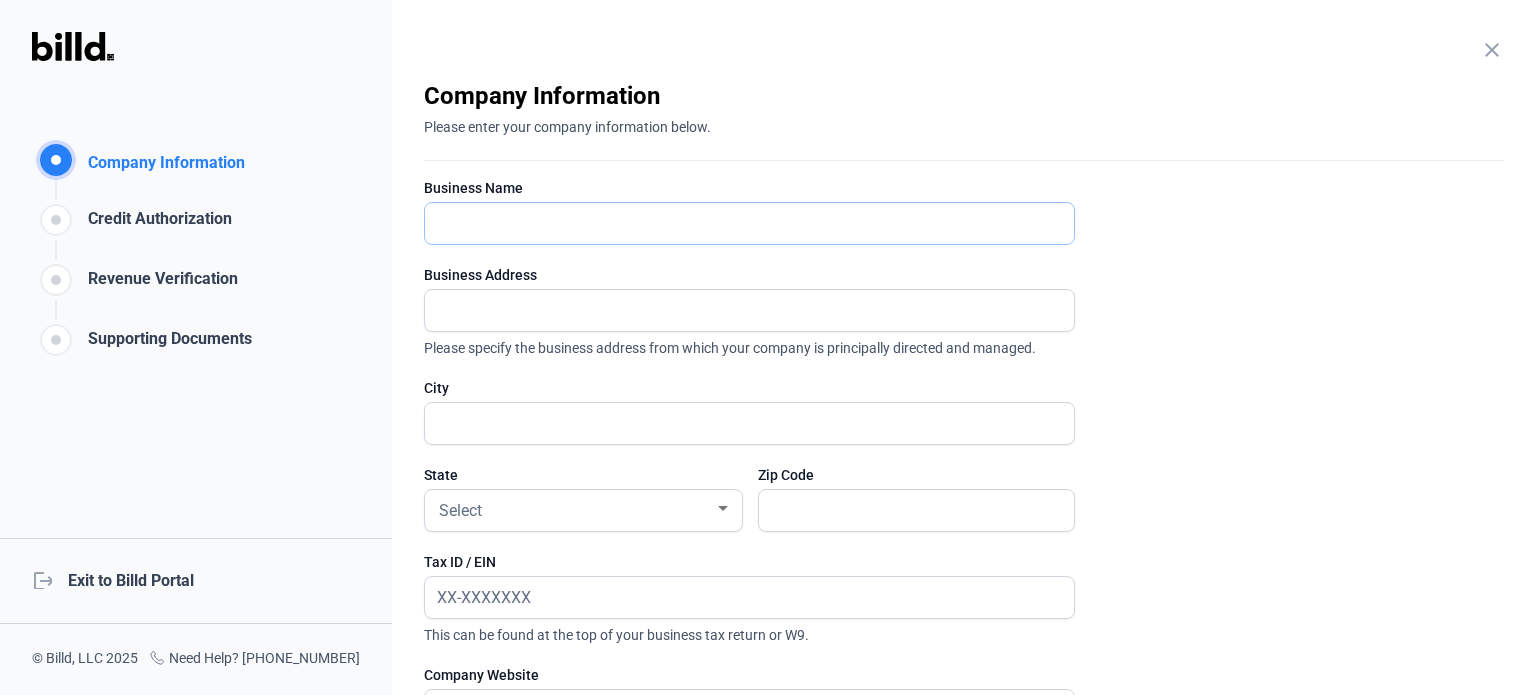 click at bounding box center (738, 223) 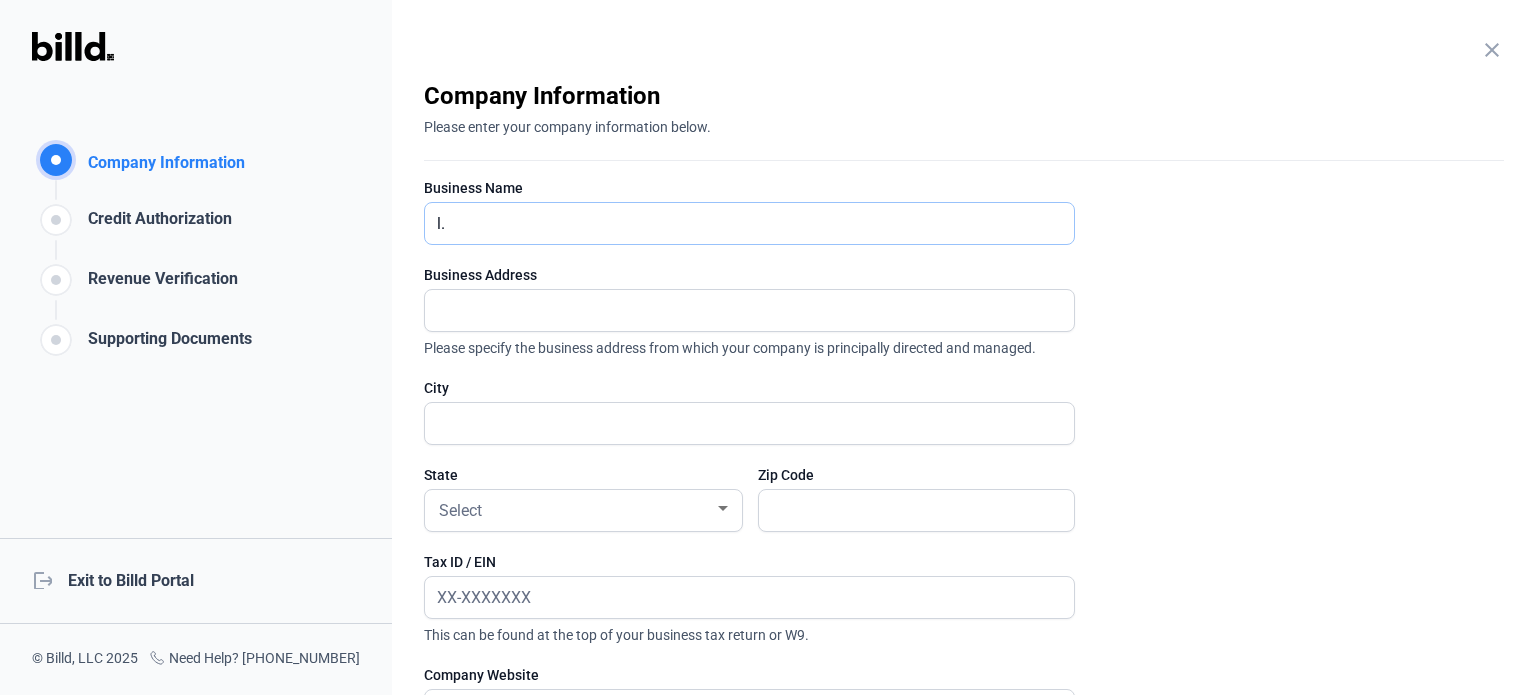 type on "l" 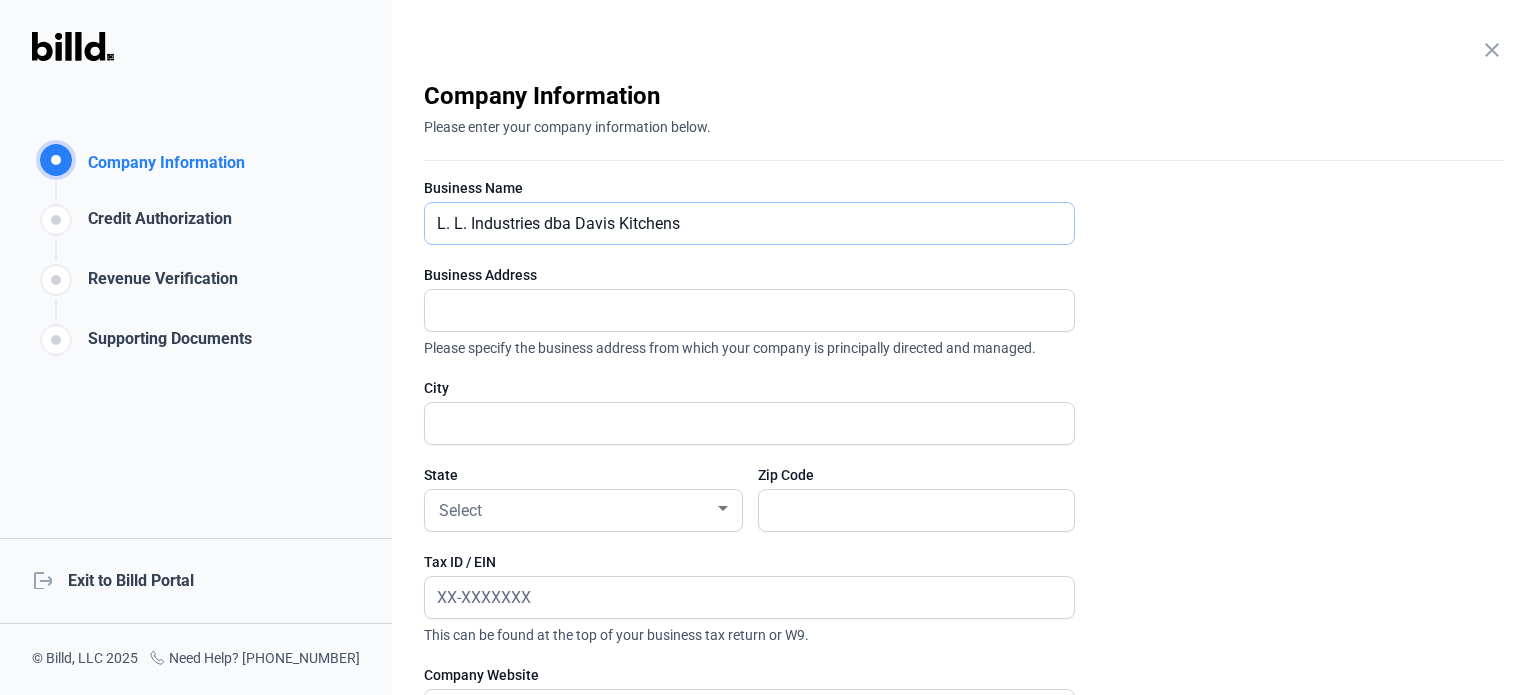 type on "L. L. Industries dba Davis Kitchens" 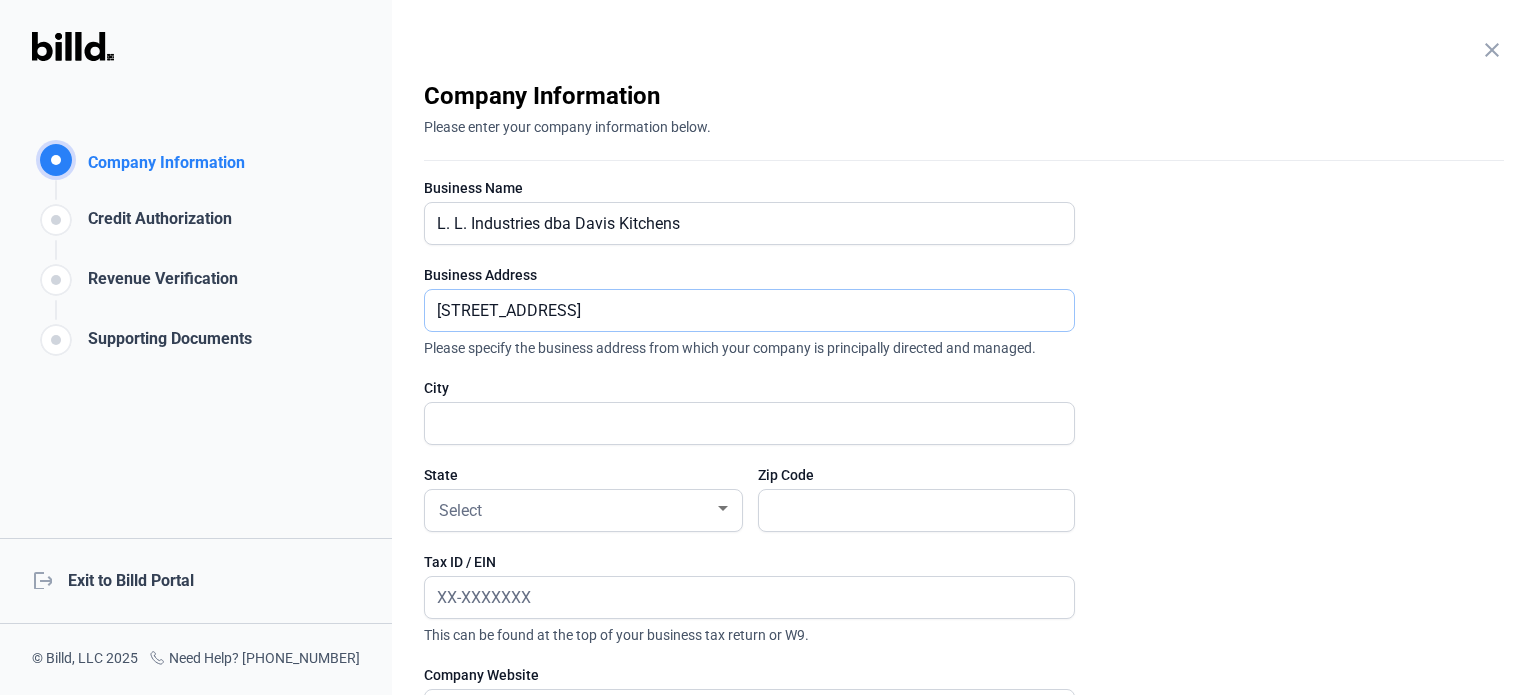type on "[STREET_ADDRESS]" 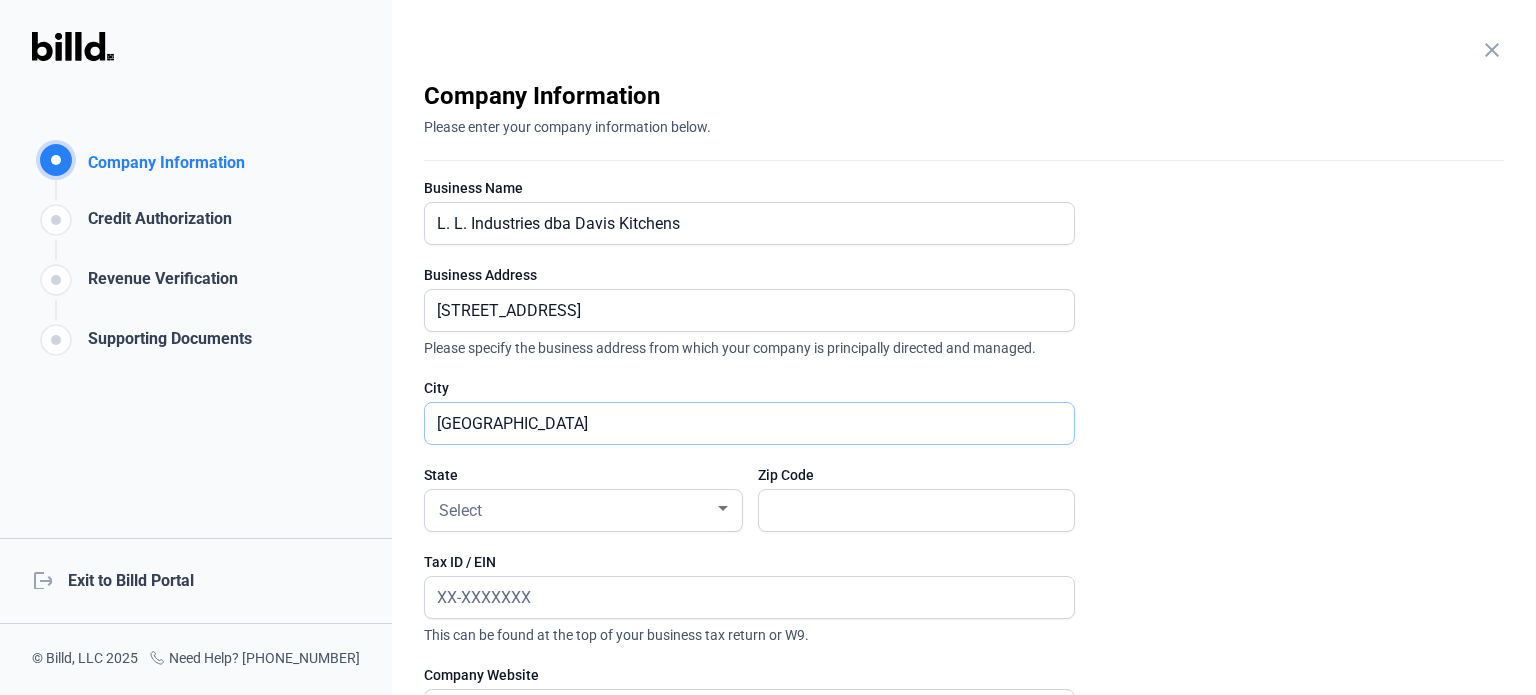 type on "[GEOGRAPHIC_DATA]" 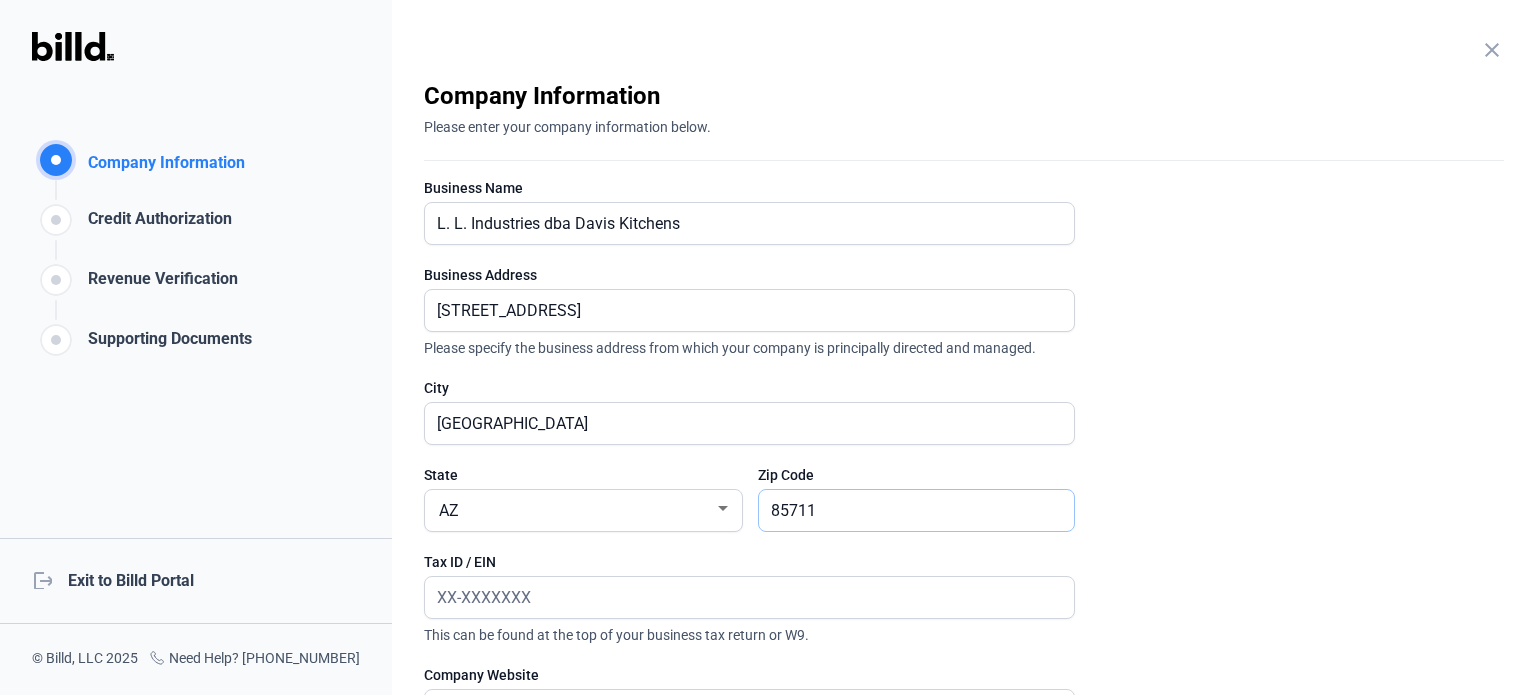type on "85711" 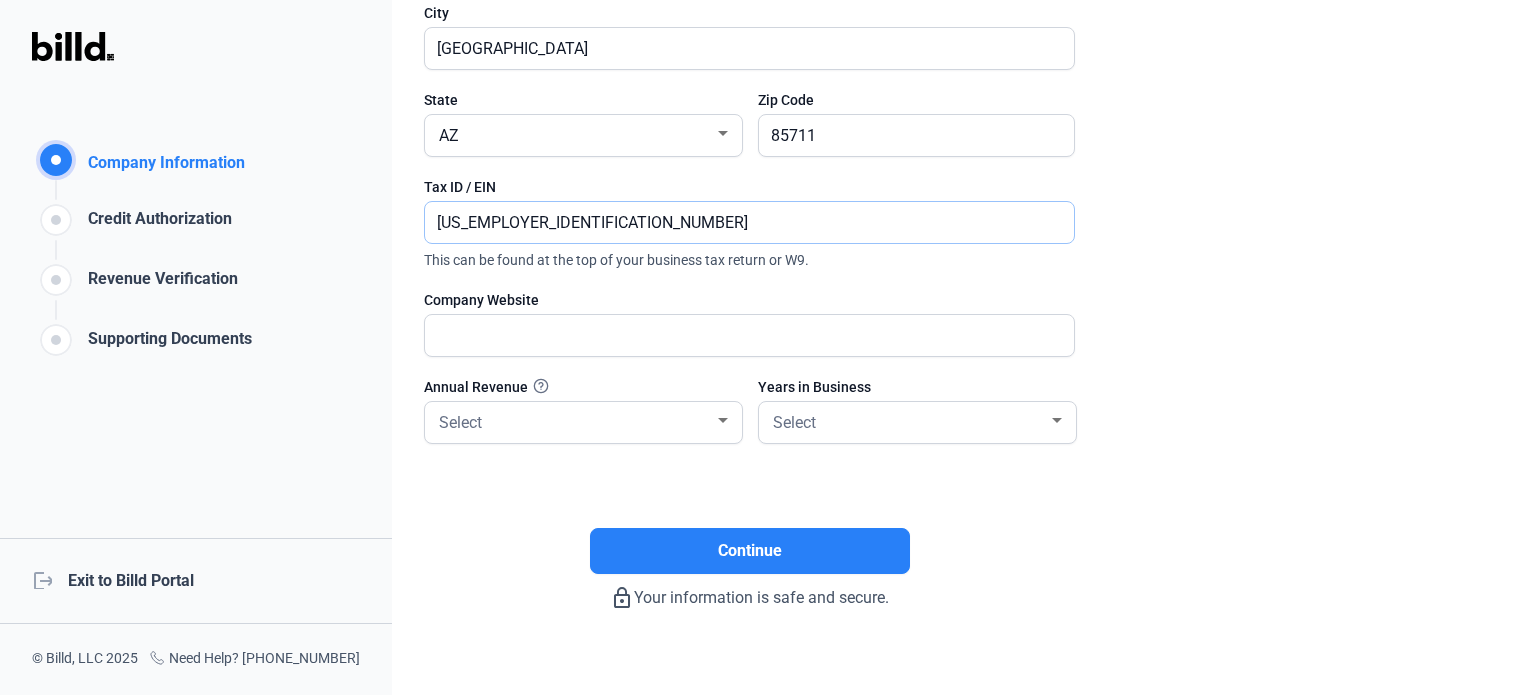 scroll, scrollTop: 396, scrollLeft: 0, axis: vertical 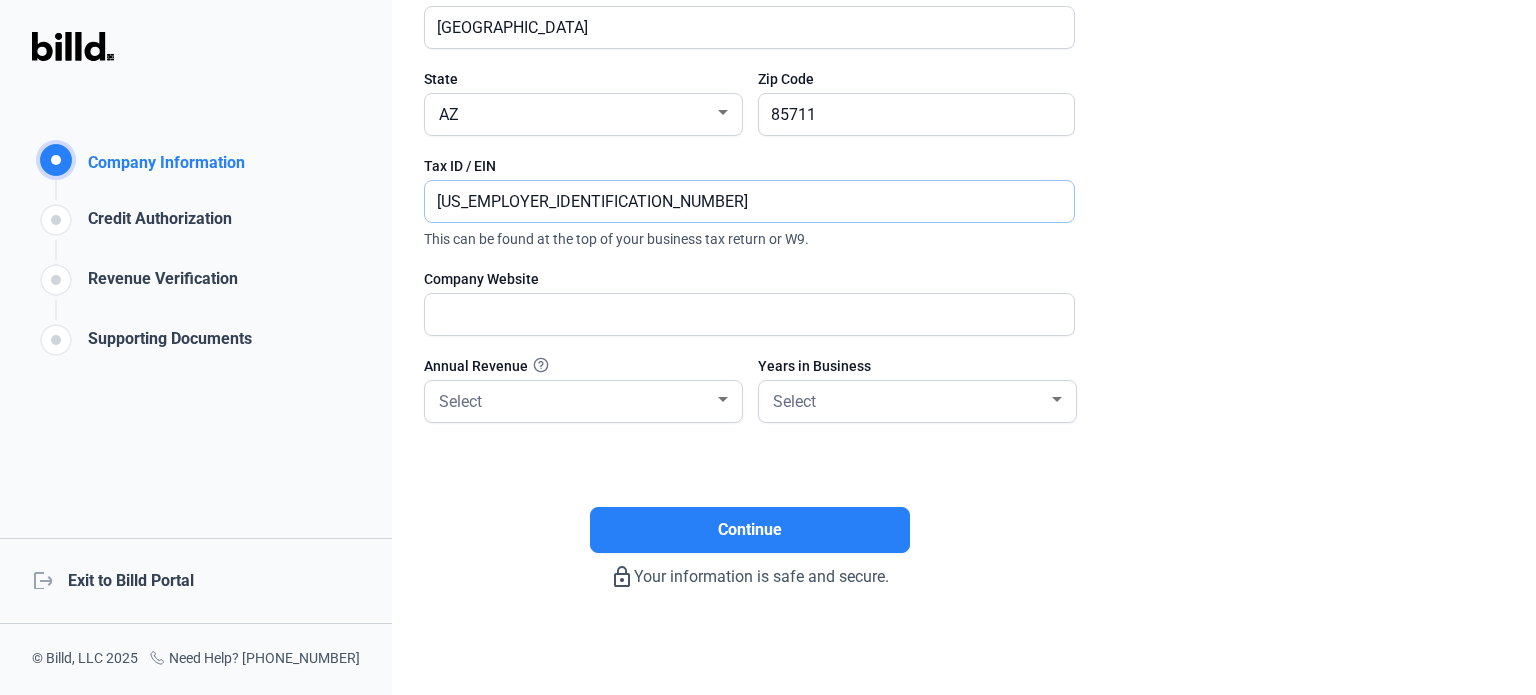 type on "[US_EMPLOYER_IDENTIFICATION_NUMBER]" 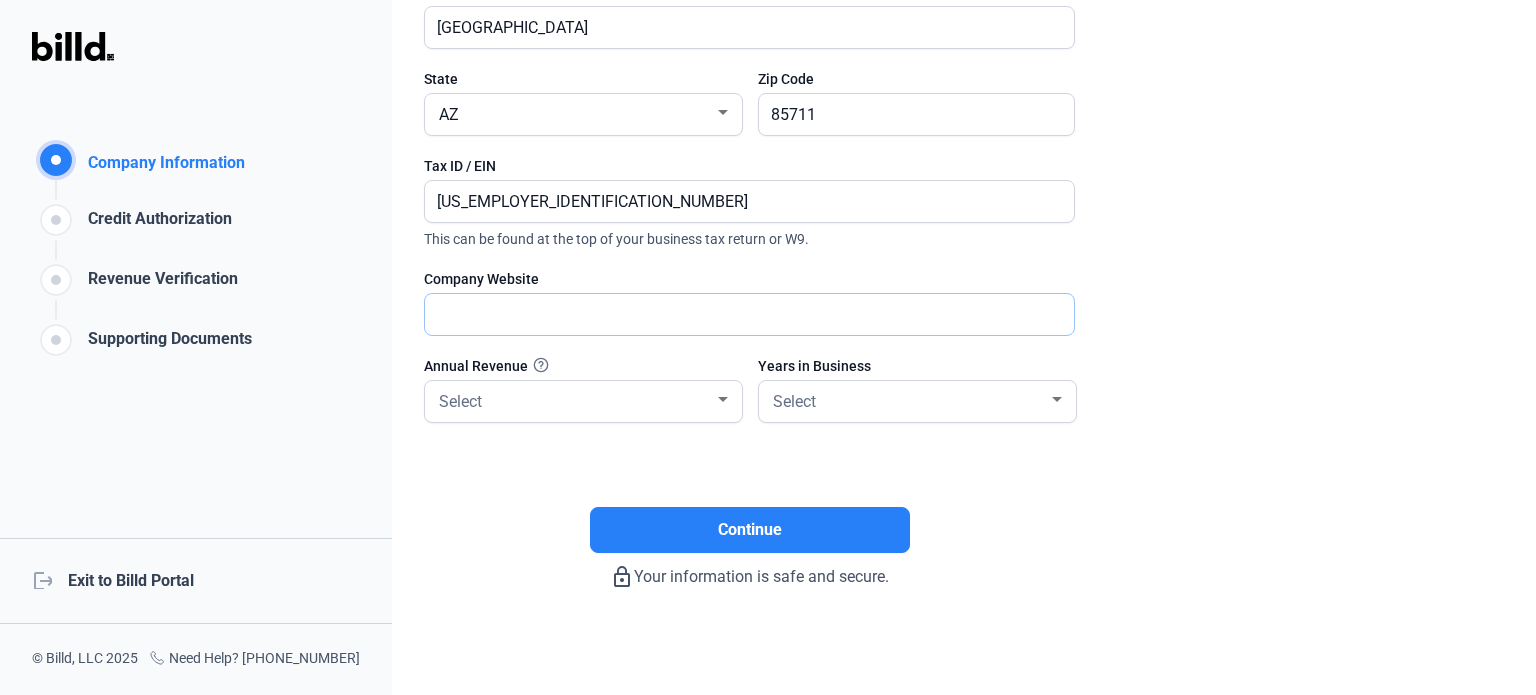 click at bounding box center (738, 314) 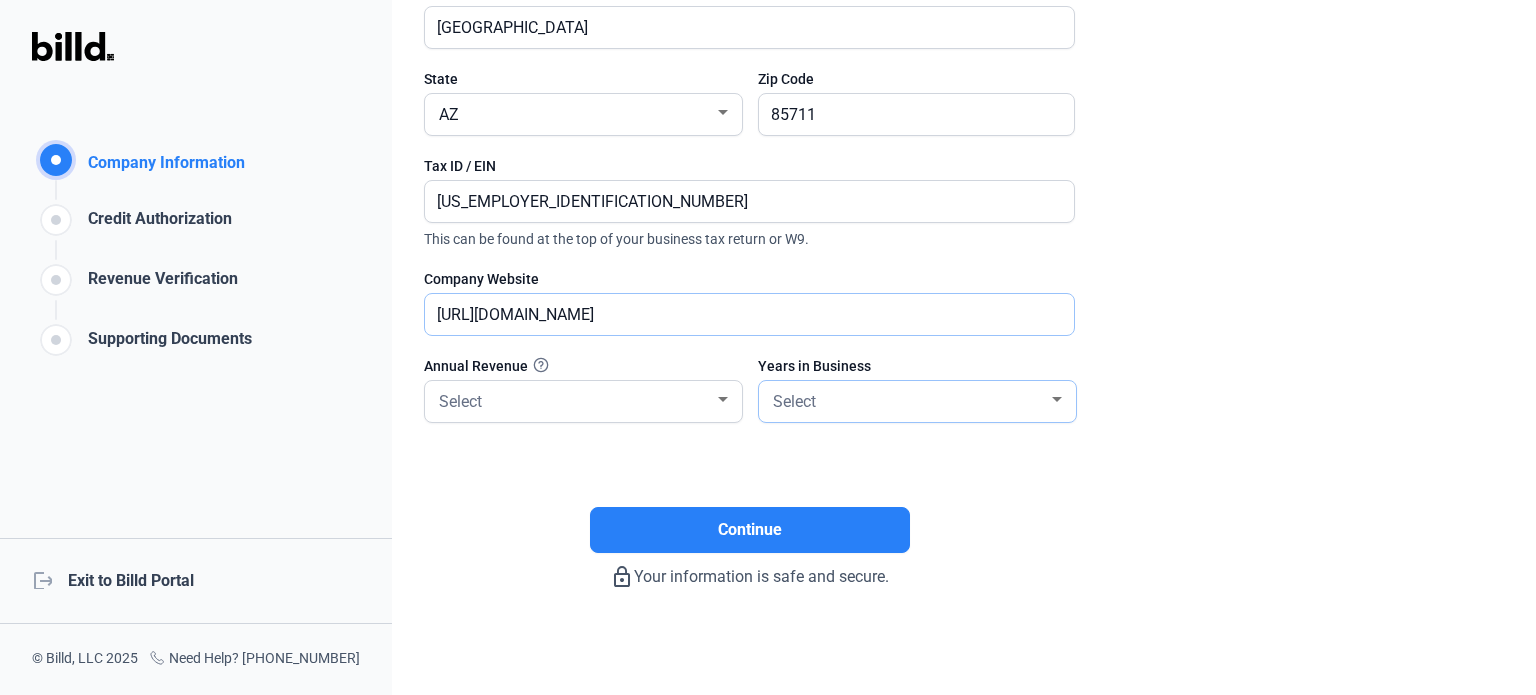 type on "[URL][DOMAIN_NAME]" 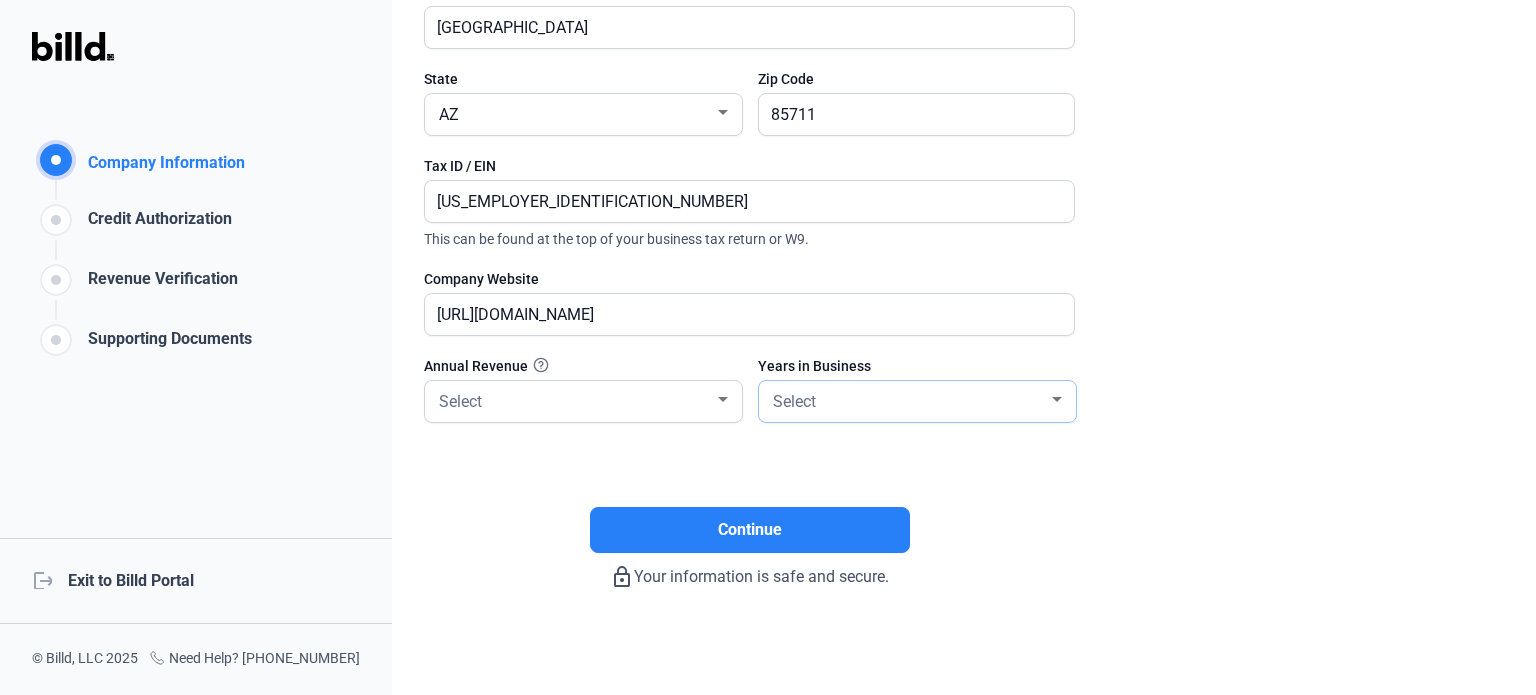 click on "Select" at bounding box center (908, 400) 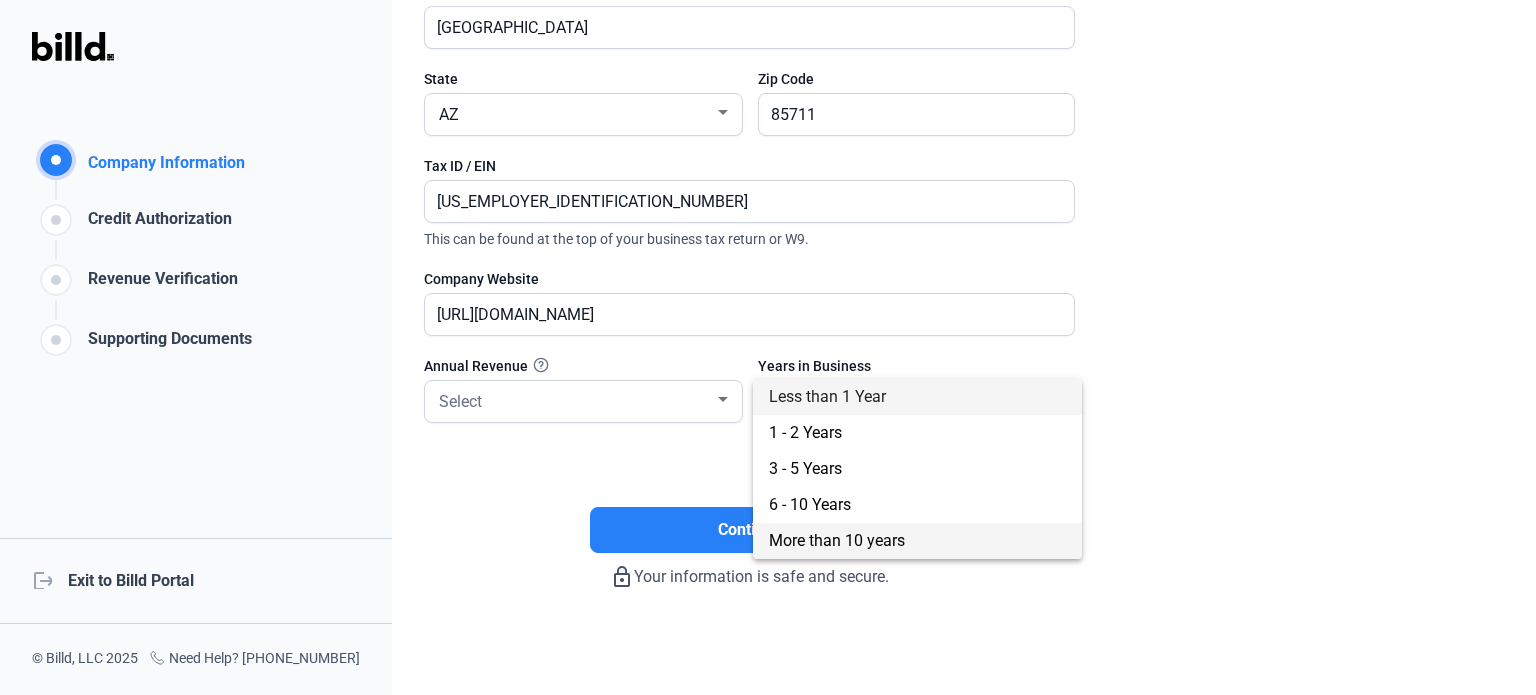 click on "More than 10 years" at bounding box center [837, 540] 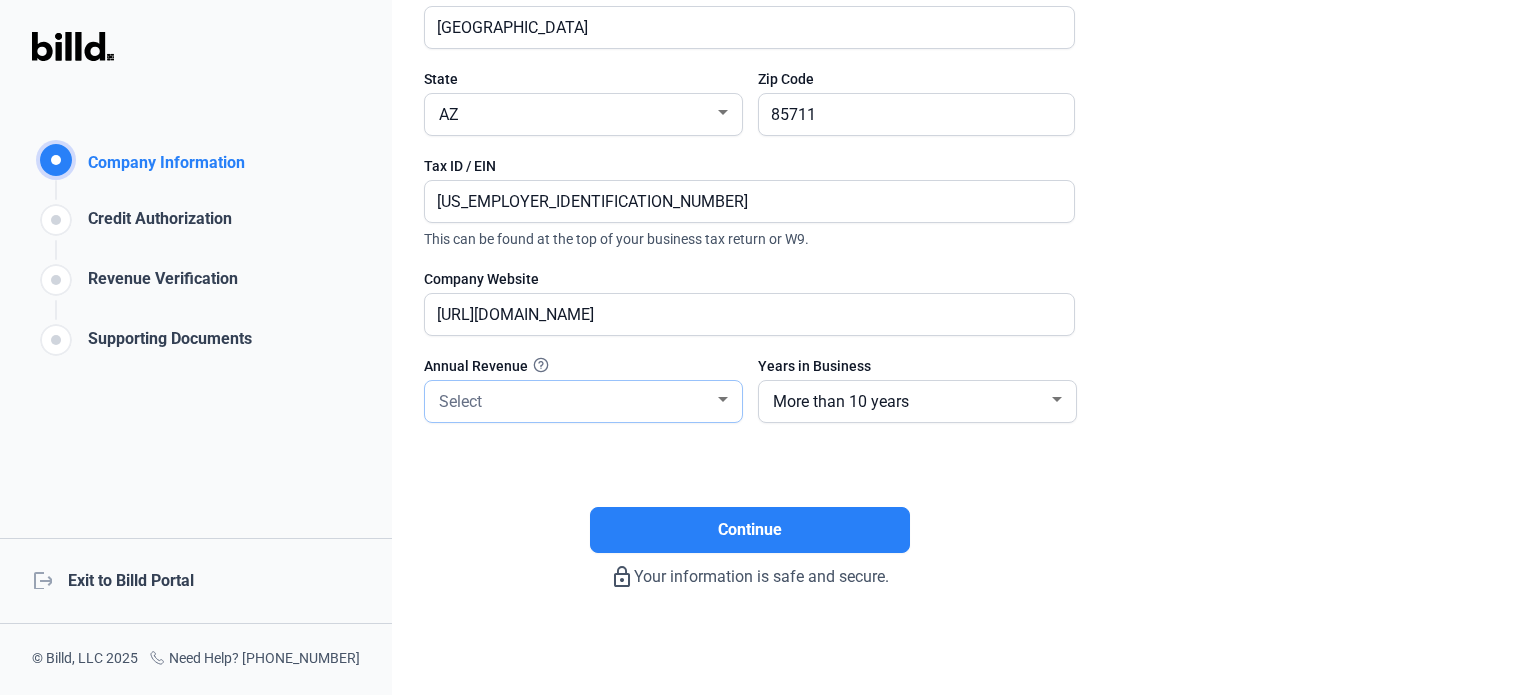 click at bounding box center (723, 400) 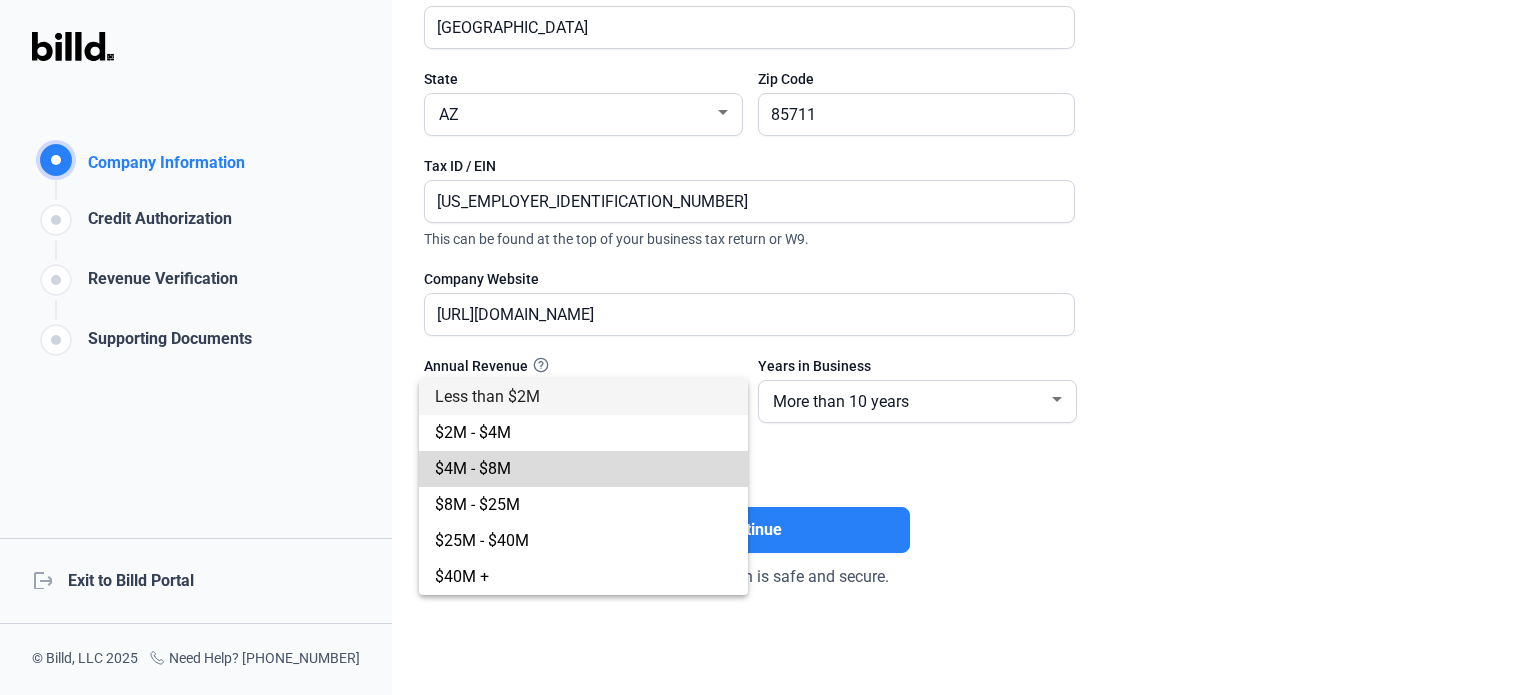 click on "$4M - $8M" at bounding box center [583, 469] 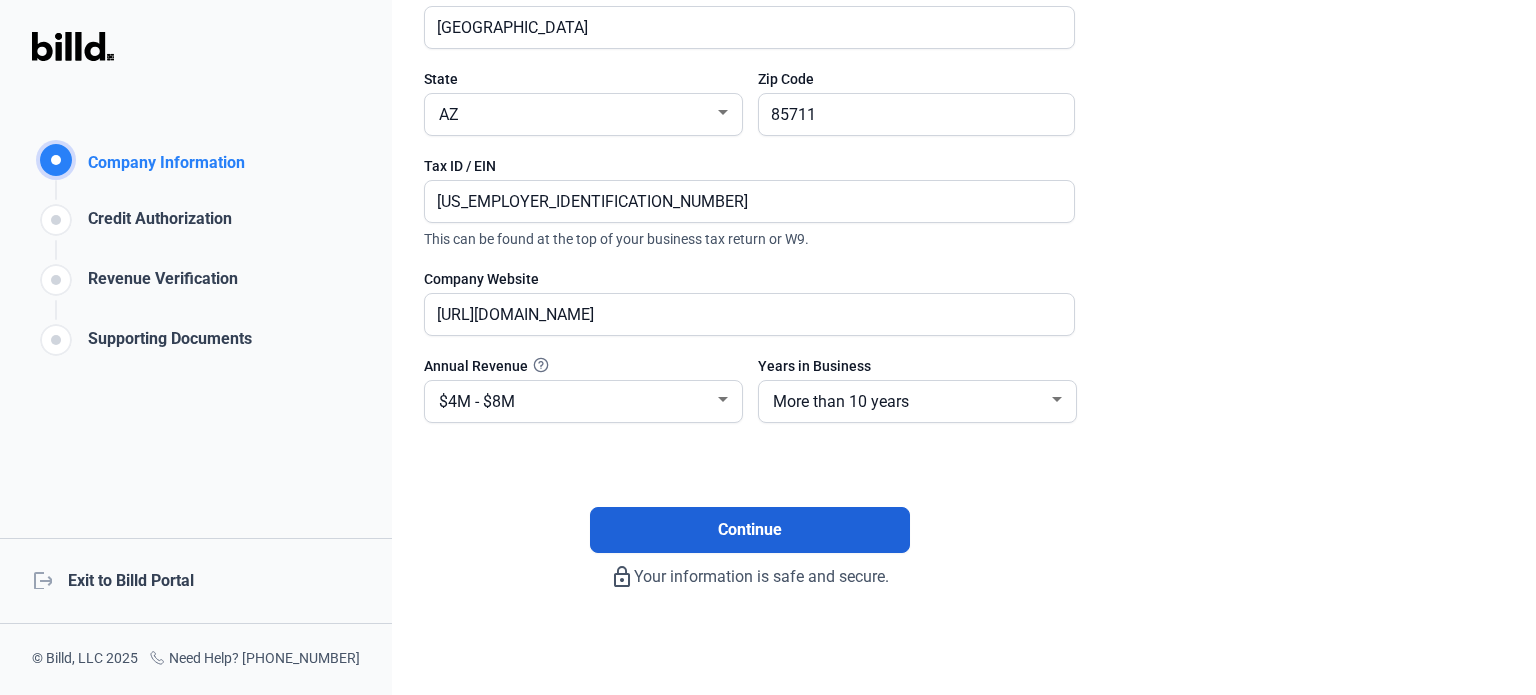 click on "Continue" 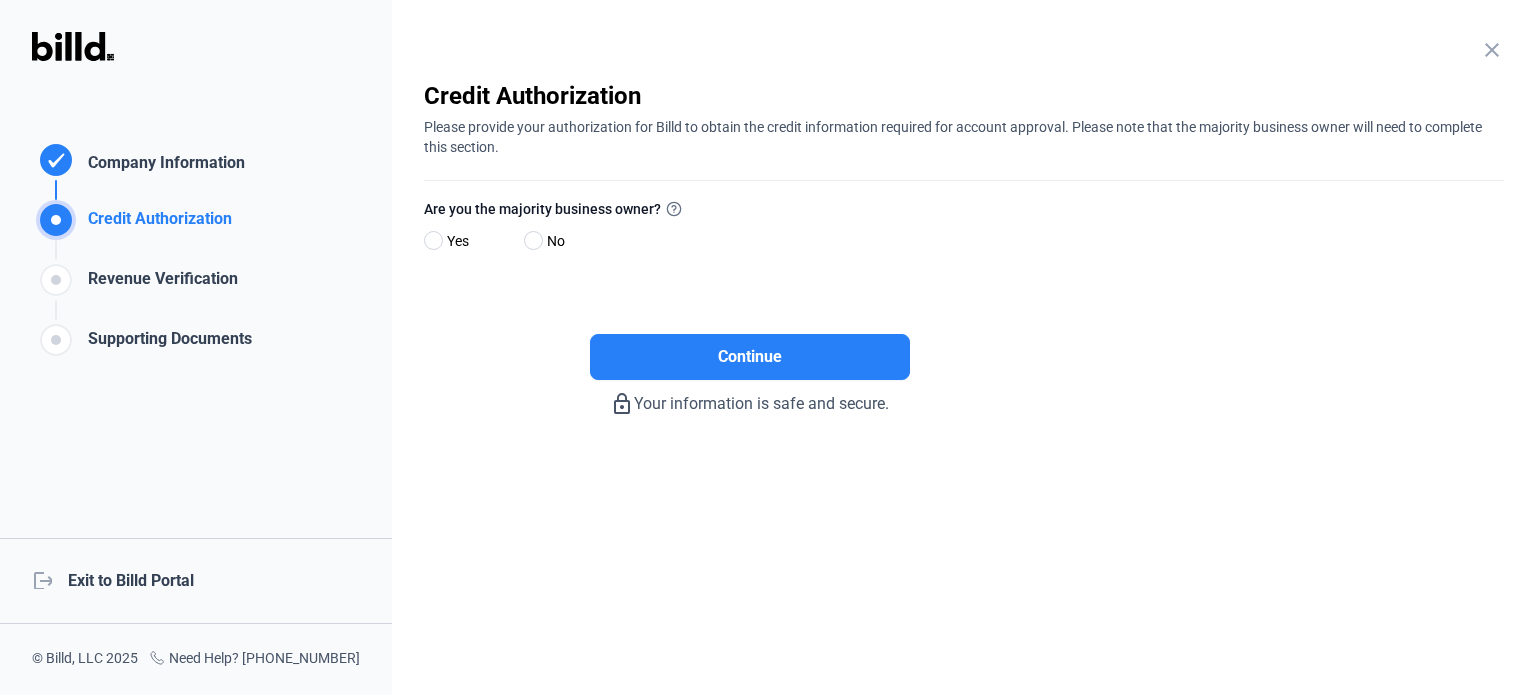 scroll, scrollTop: 0, scrollLeft: 0, axis: both 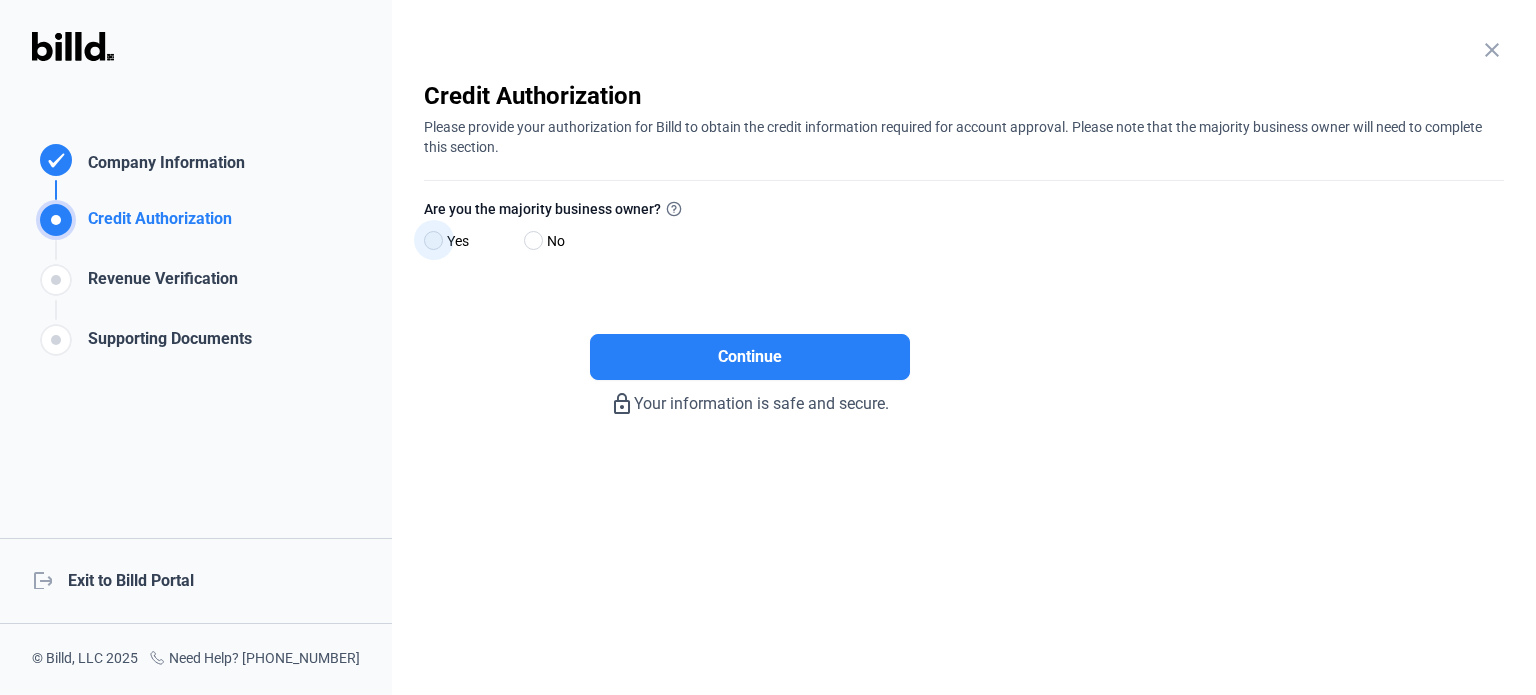 click at bounding box center (433, 240) 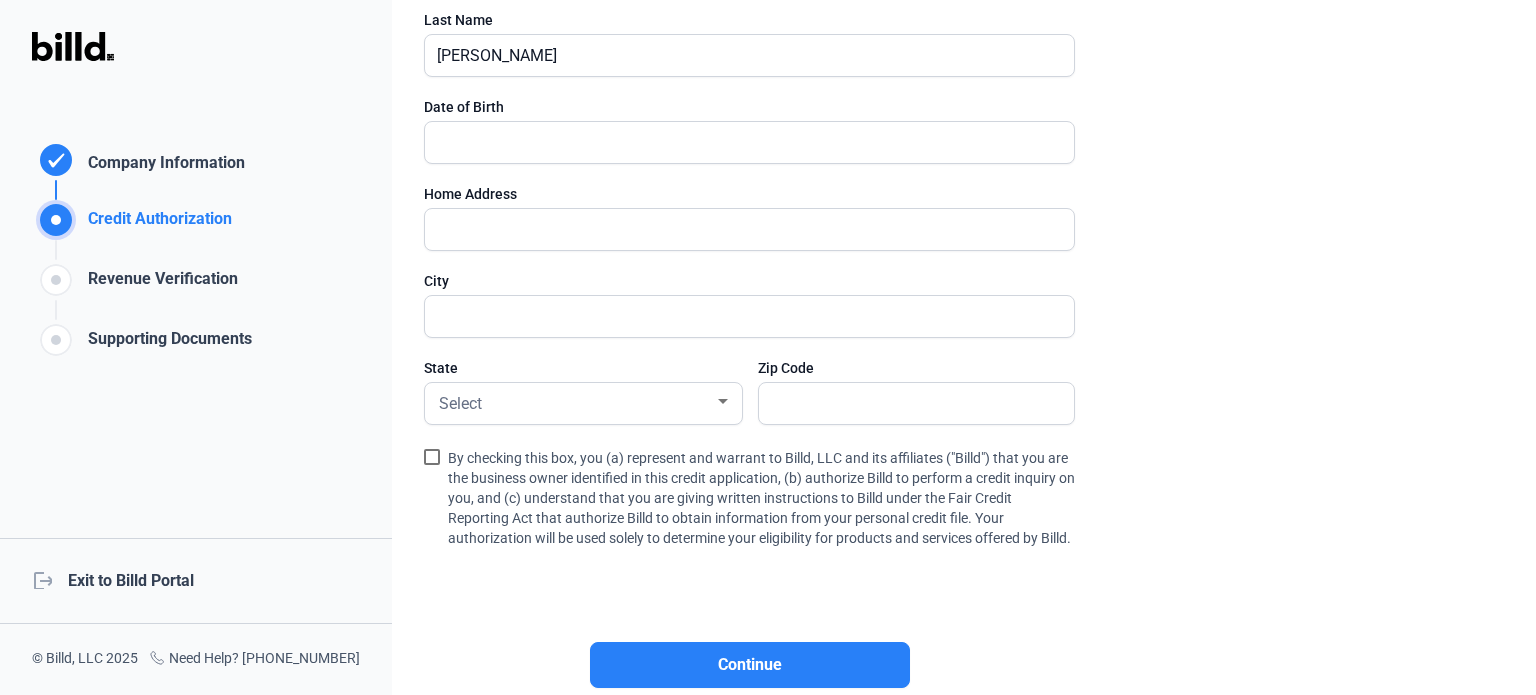 scroll, scrollTop: 400, scrollLeft: 0, axis: vertical 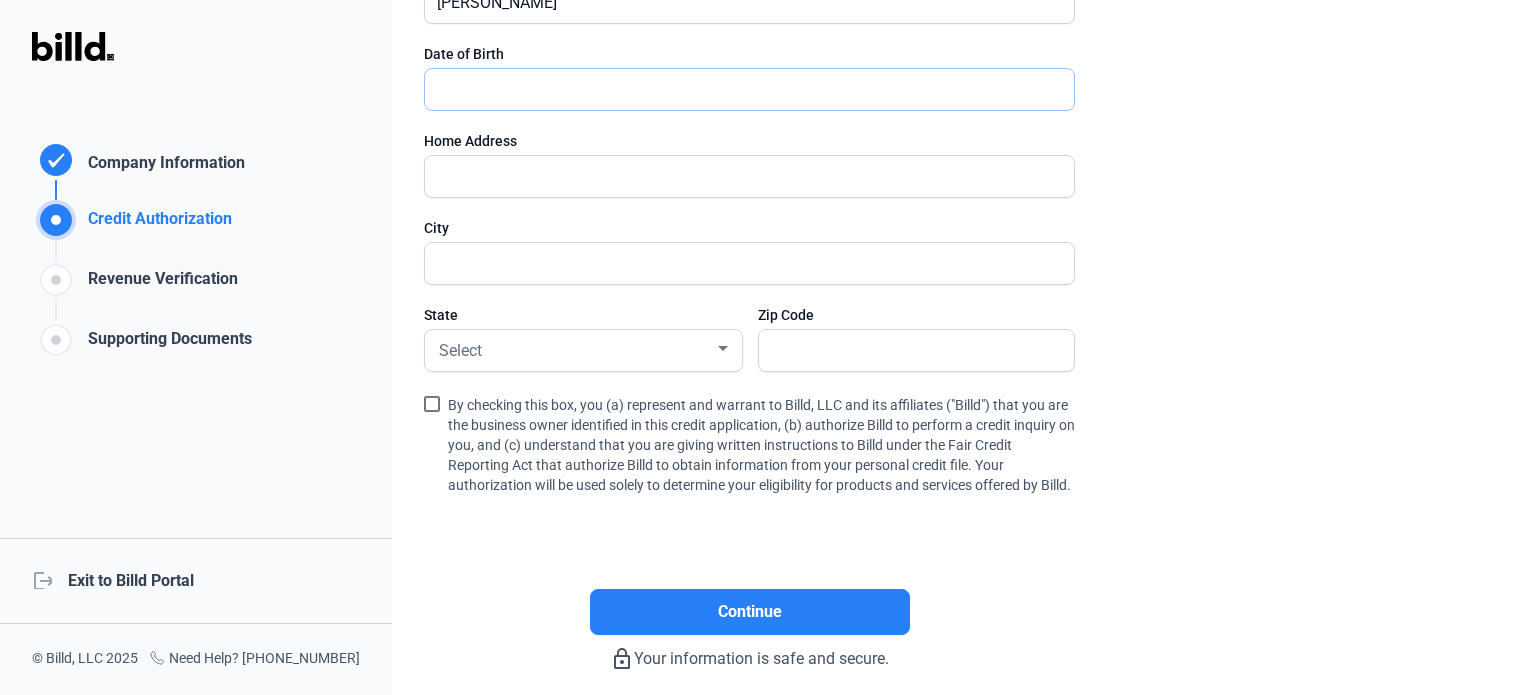 click at bounding box center (749, 89) 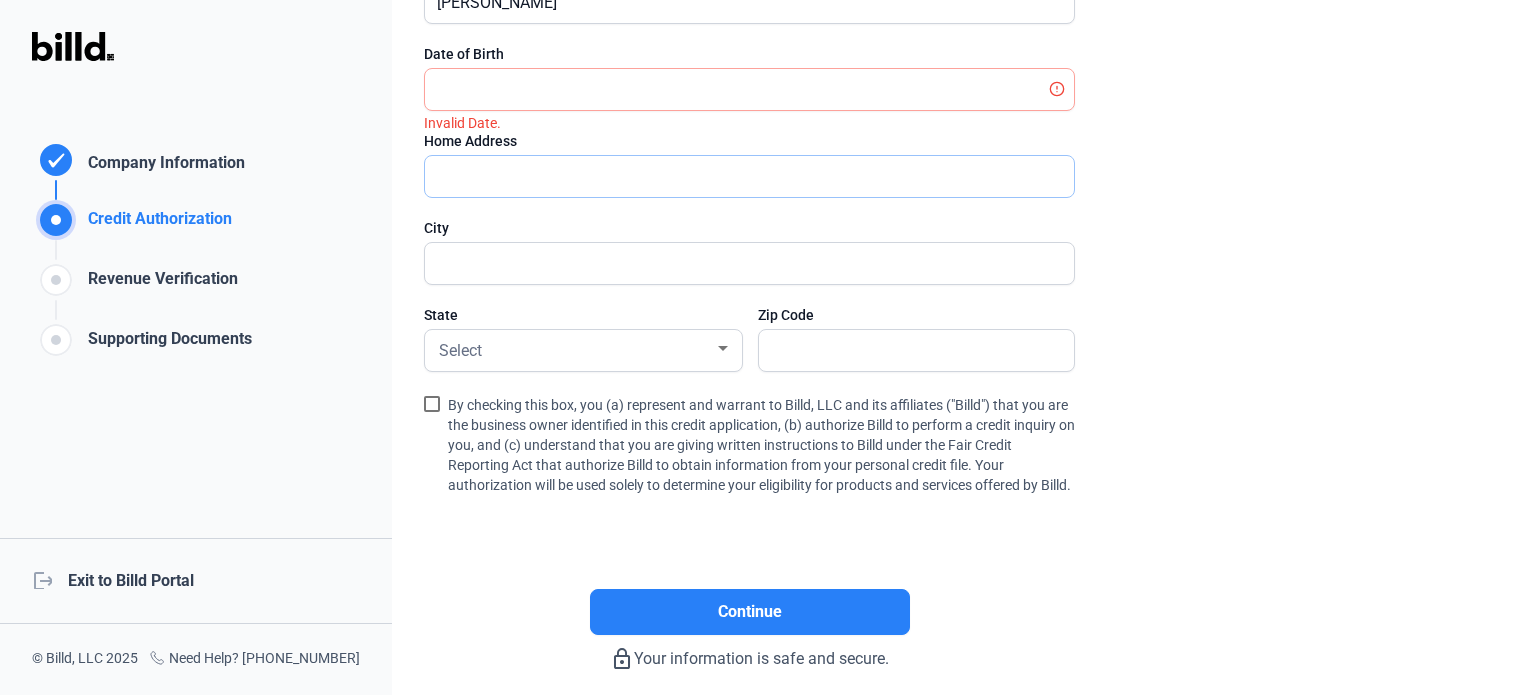 click at bounding box center (749, 176) 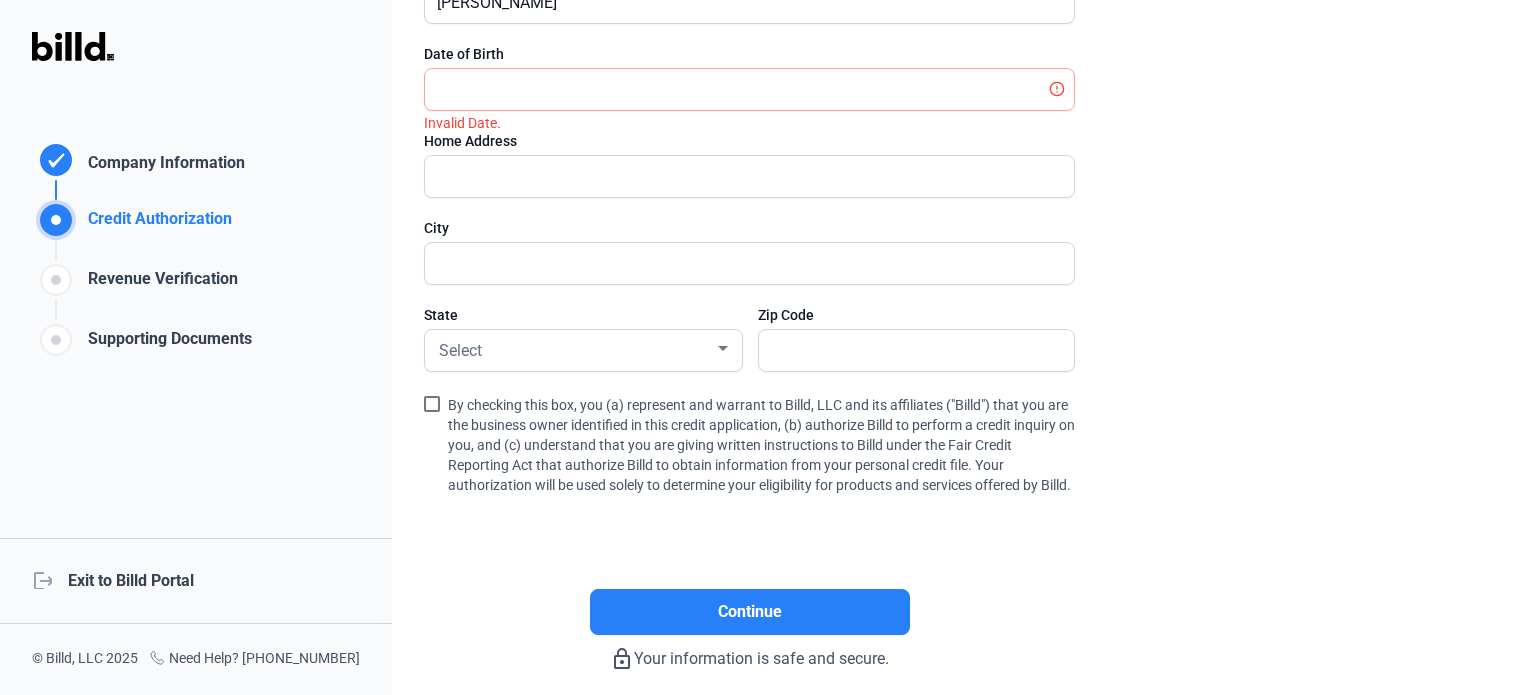 click on "Revenue Verification" 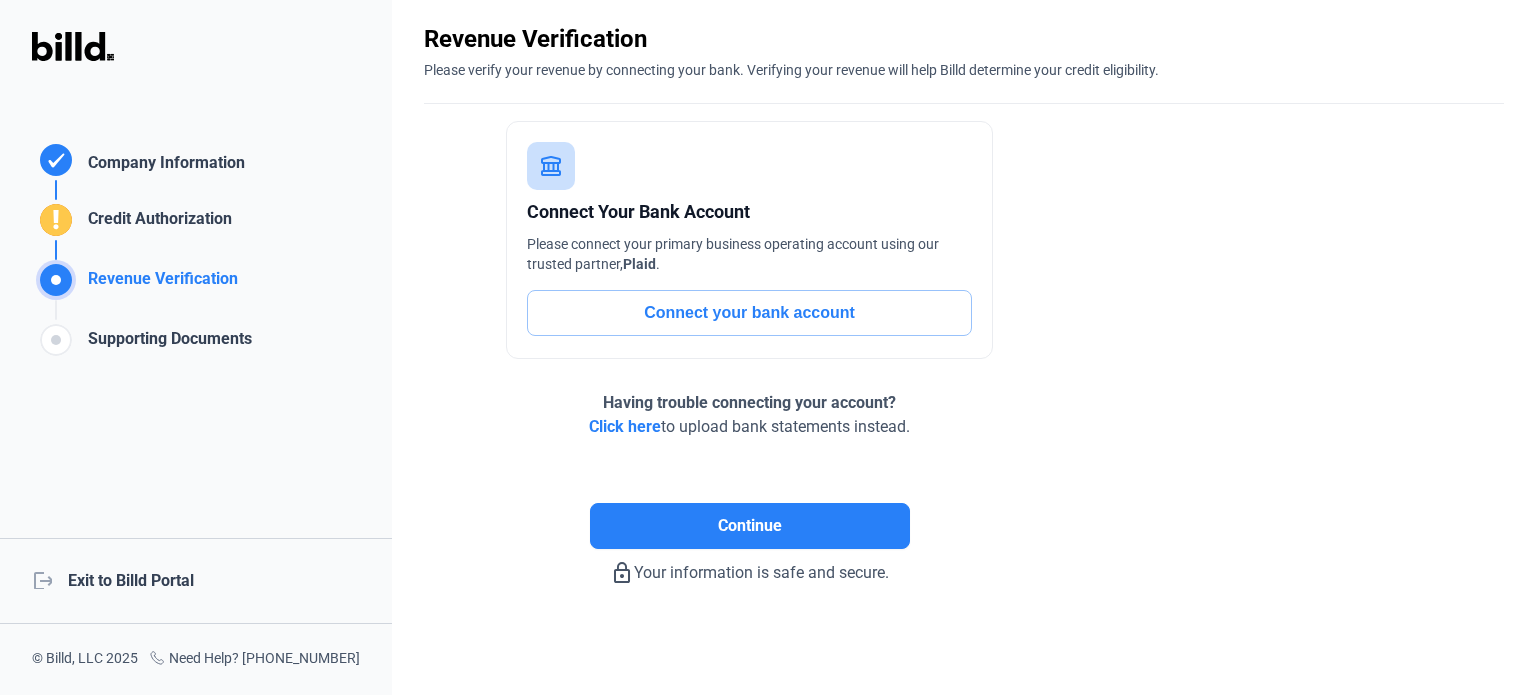 scroll, scrollTop: 56, scrollLeft: 0, axis: vertical 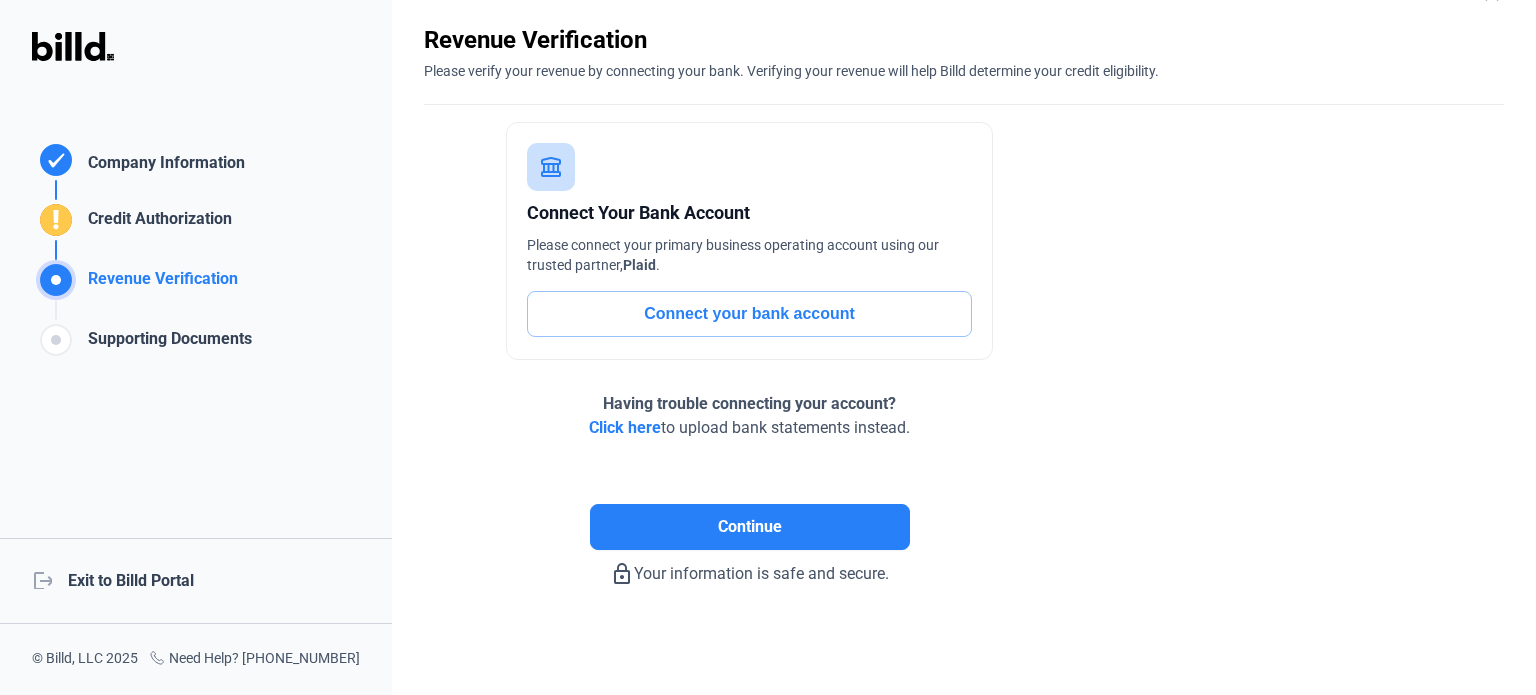 click on "Connect your bank account" 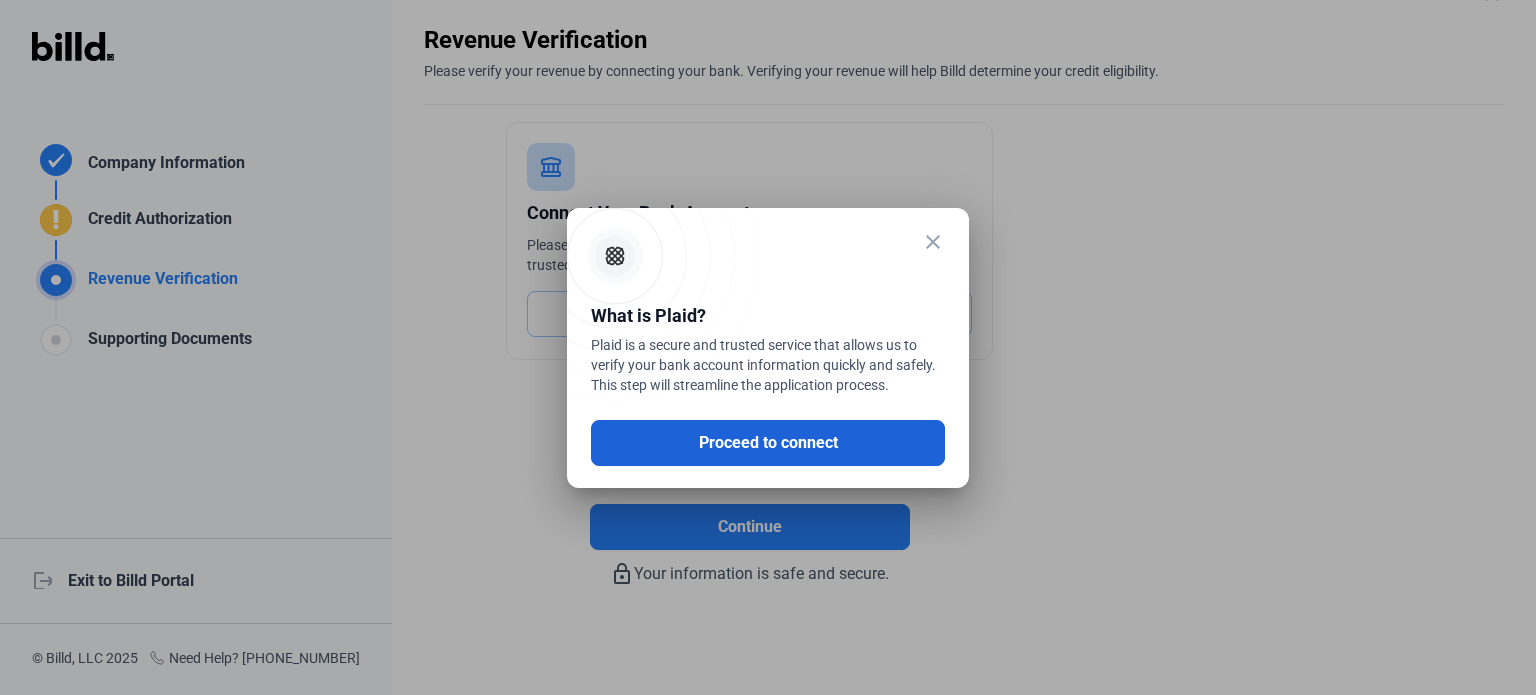 click on "Proceed to connect" at bounding box center [768, 443] 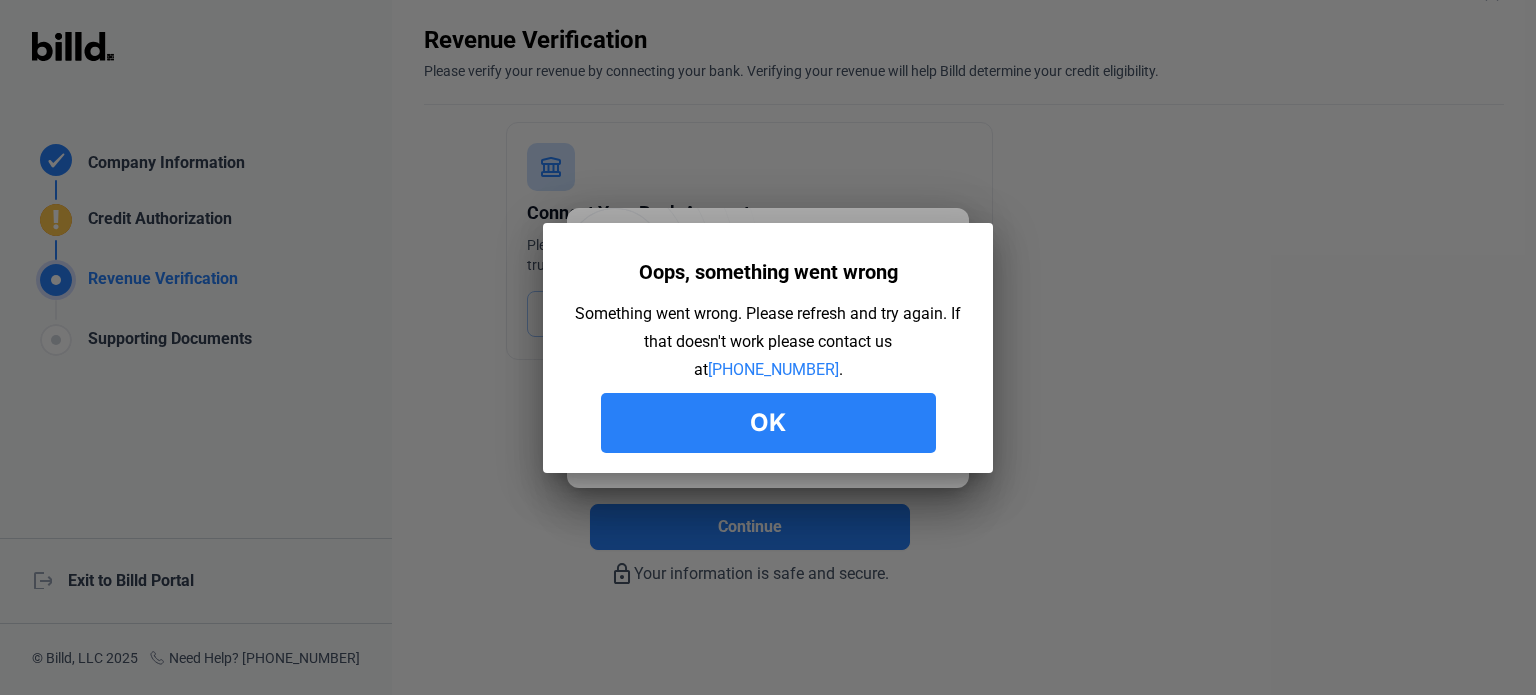 click on "Ok" at bounding box center (768, 423) 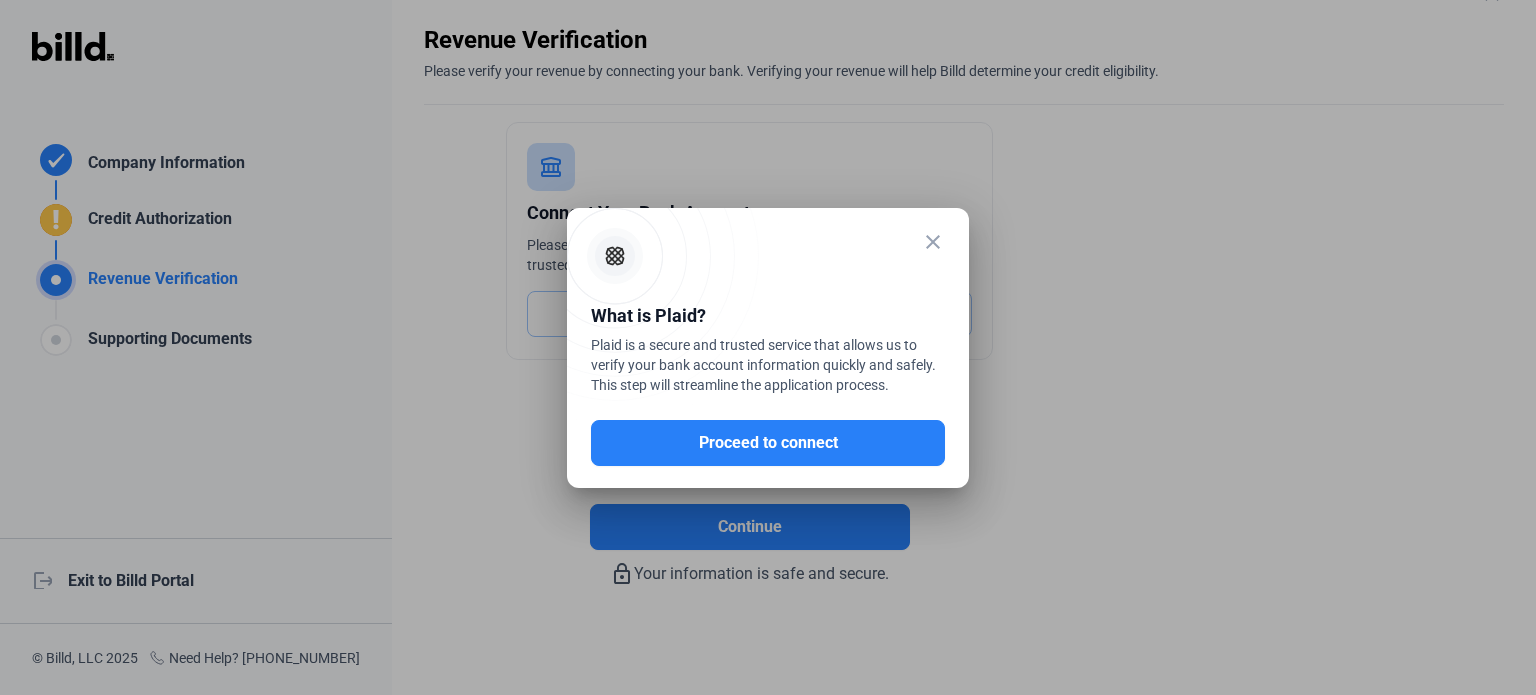 click on "Proceed to connect" at bounding box center [768, 443] 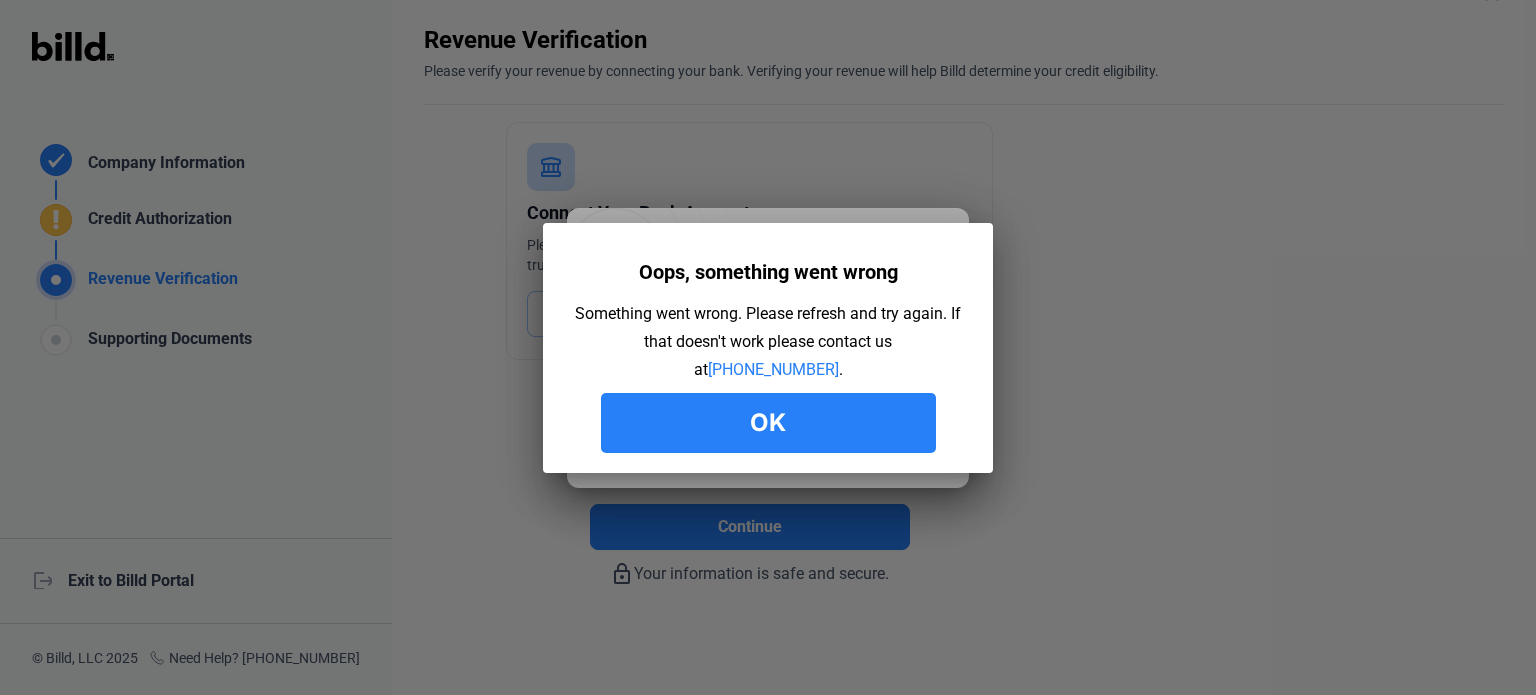 click on "Ok" at bounding box center [768, 423] 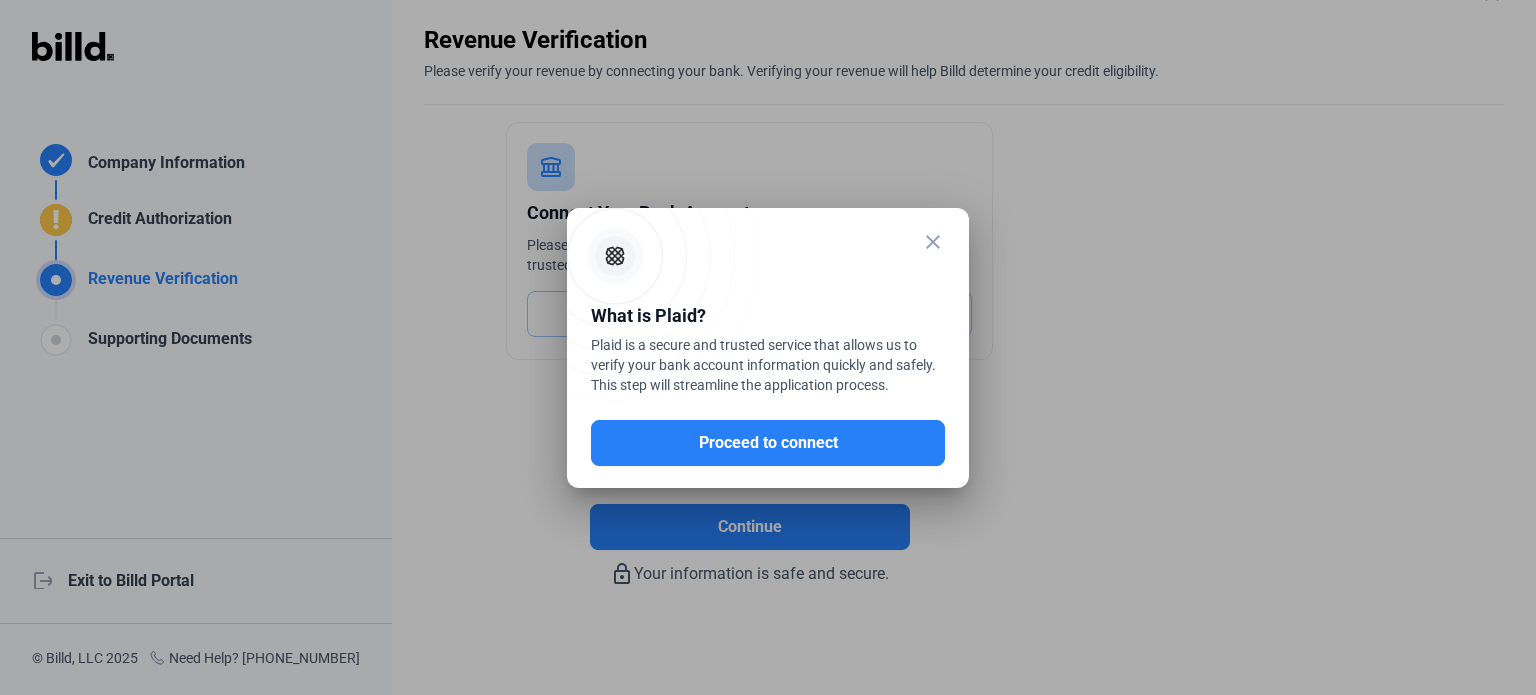 click on "close" at bounding box center [933, 242] 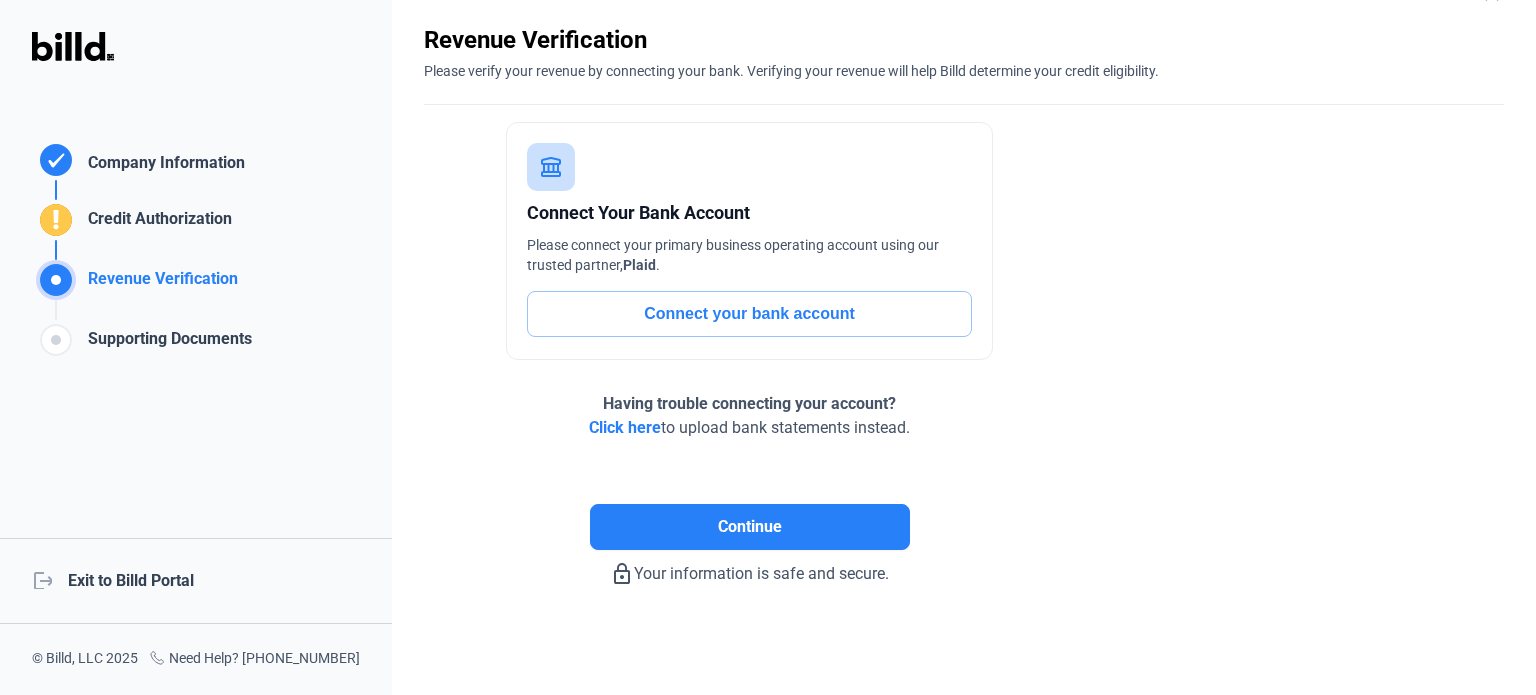 click on "Click here" 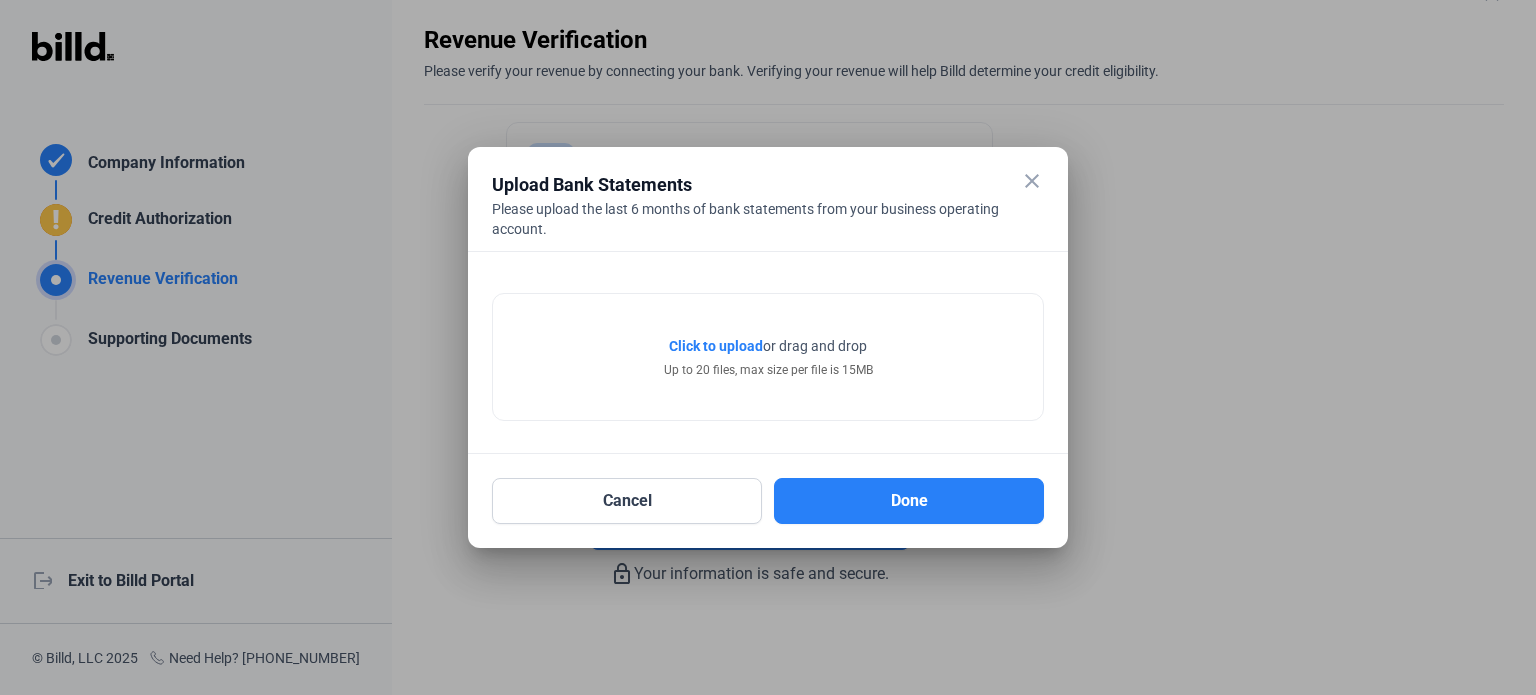 click on "Click to upload" at bounding box center (716, 346) 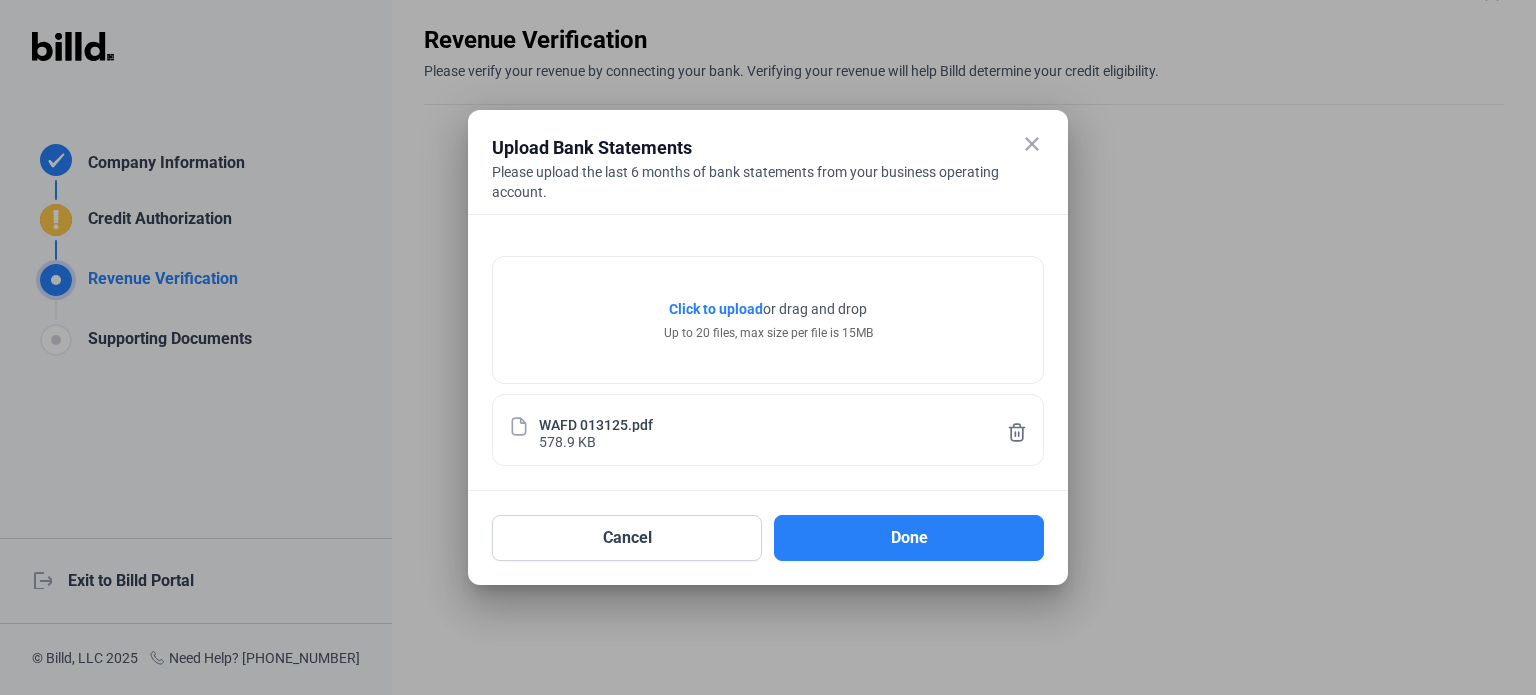 click on "Click to upload" at bounding box center [716, 309] 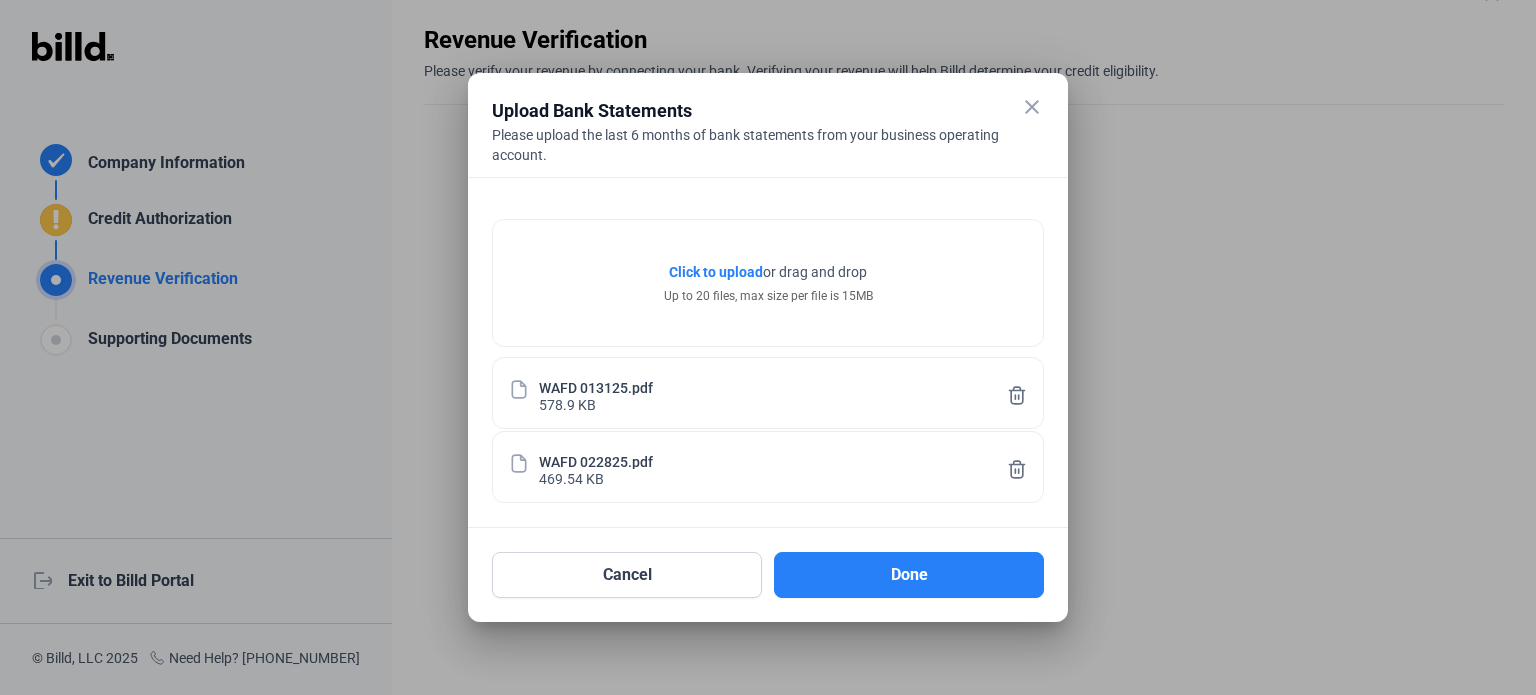 click on "Click to upload" at bounding box center [716, 272] 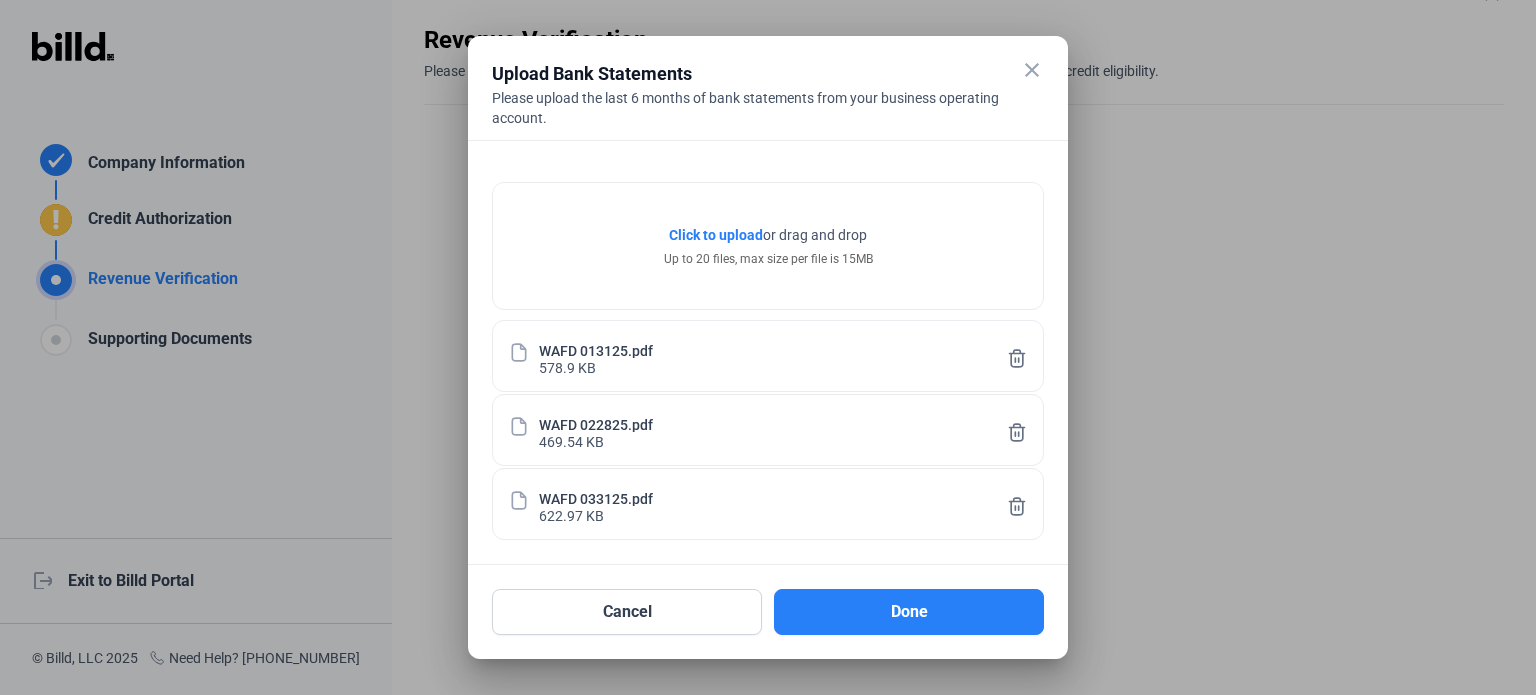 click on "Click to upload" at bounding box center [716, 235] 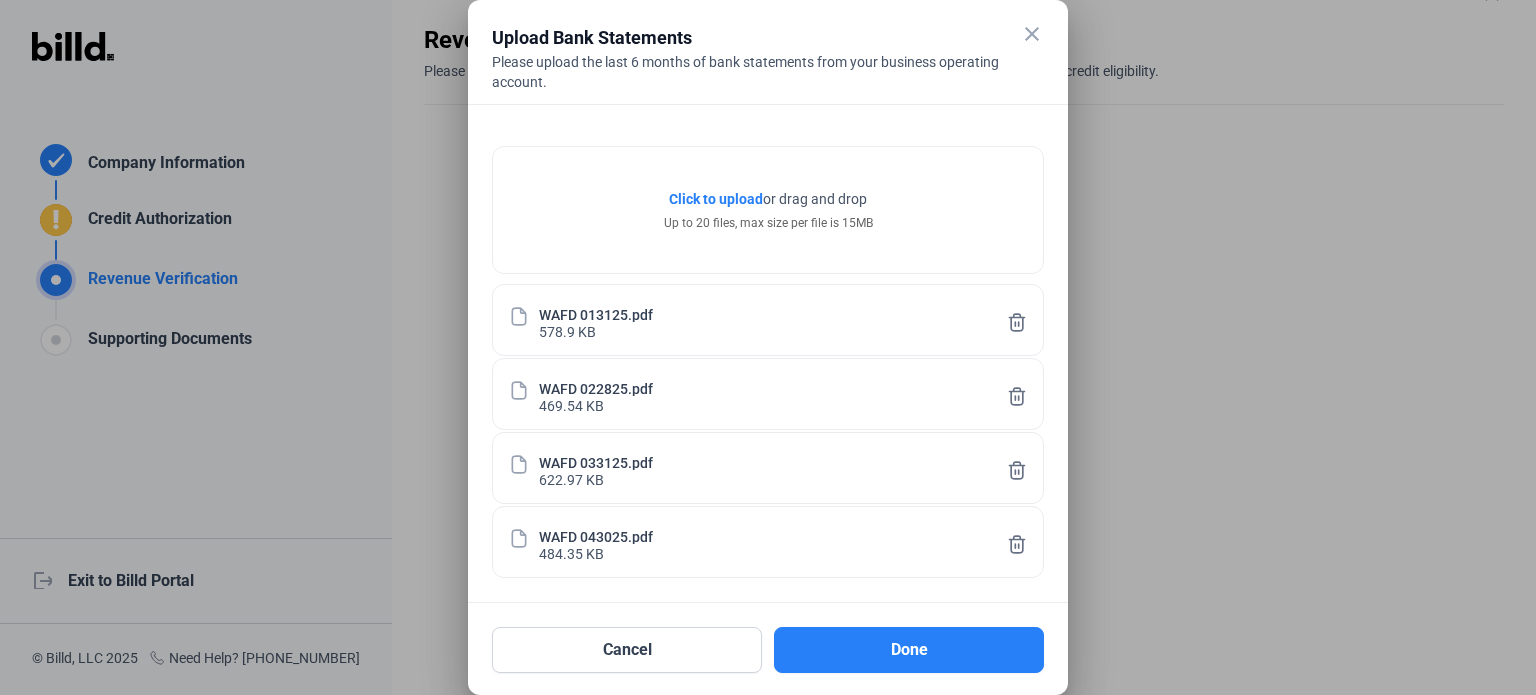 click on "Click to upload" at bounding box center [716, 199] 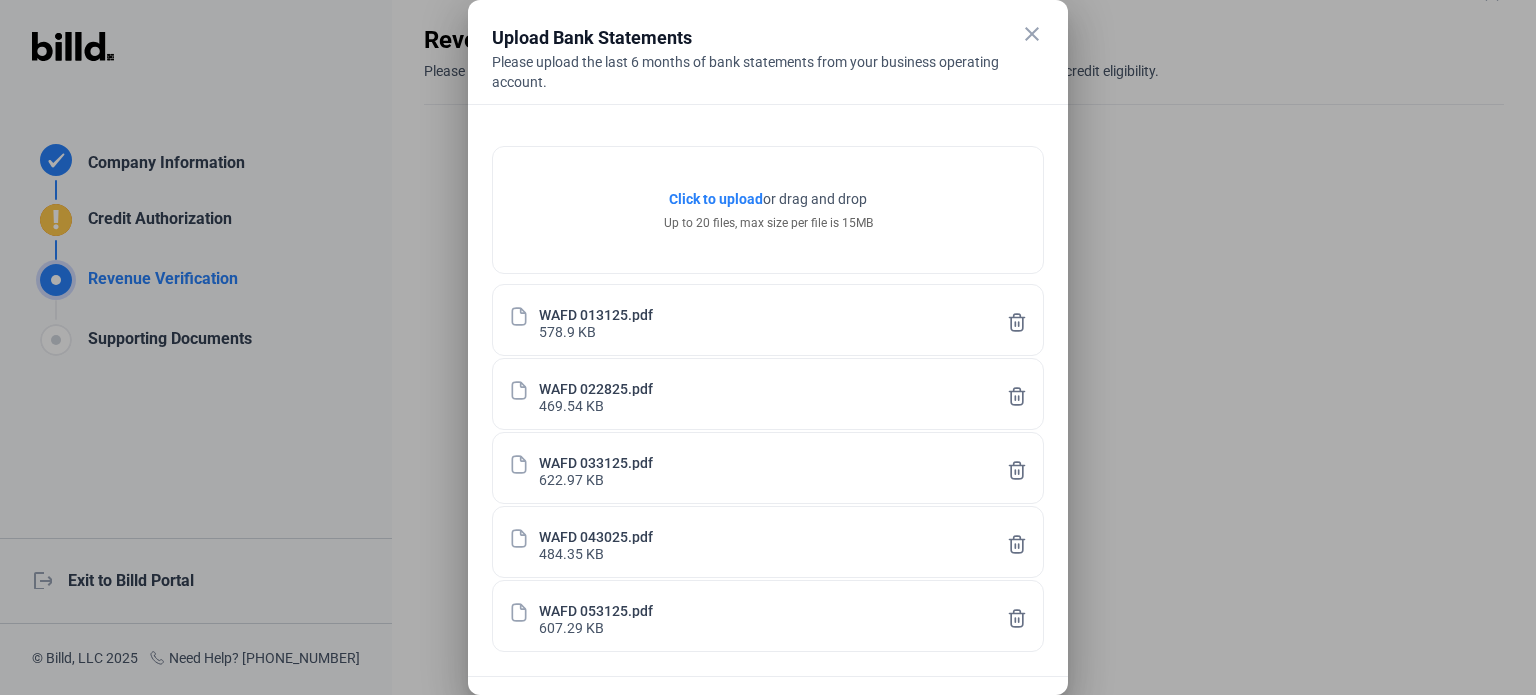 click on "Click to upload" at bounding box center (716, 199) 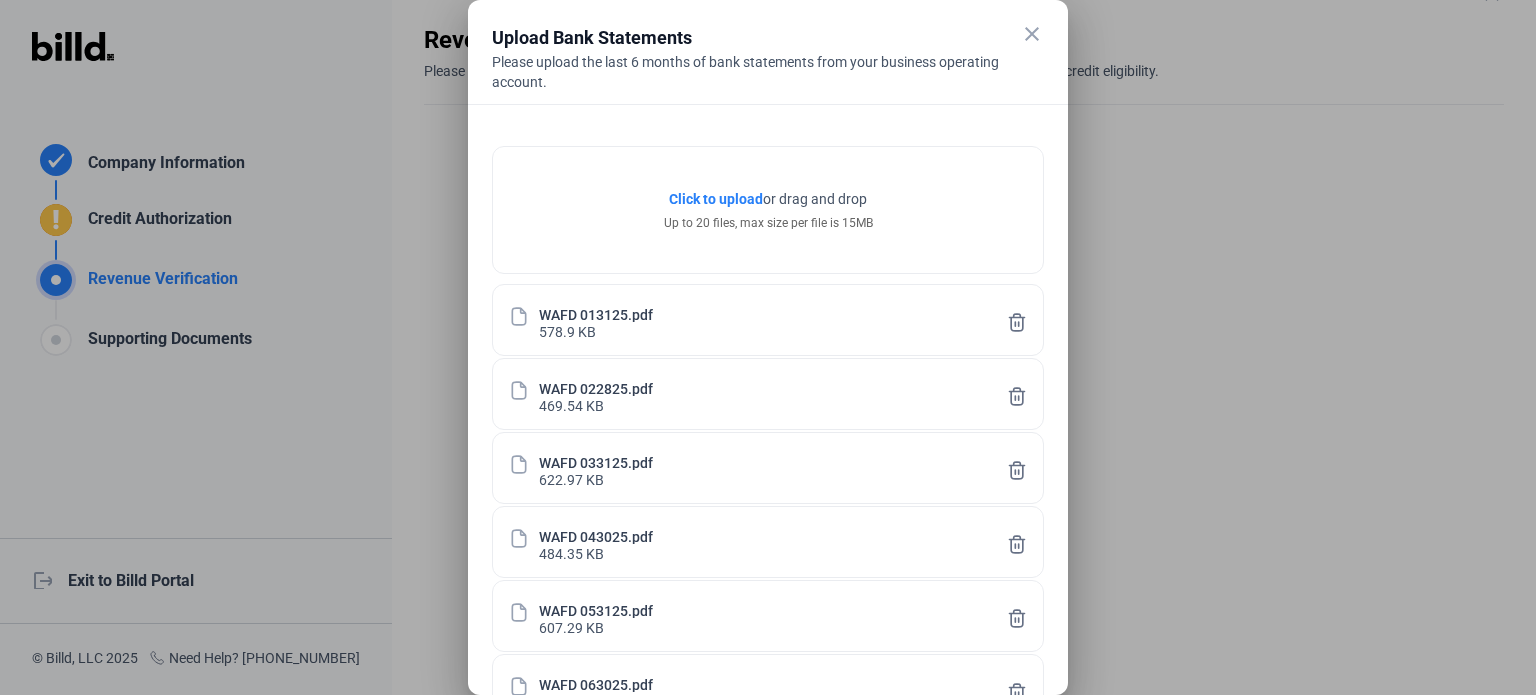 click on "Click to upload  Tap to upload or drag and drop  Up to 20 files, max size per file is 15MB  WAFD 013125.pdf  578.9 KB  WAFD 022825.pdf  469.54 KB  WAFD 033125.pdf  622.97 KB  WAFD 043025.pdf  484.35 KB  WAFD 053125.pdf  607.29 KB  WAFD 063025.pdf  582.2 KB" at bounding box center (768, 427) 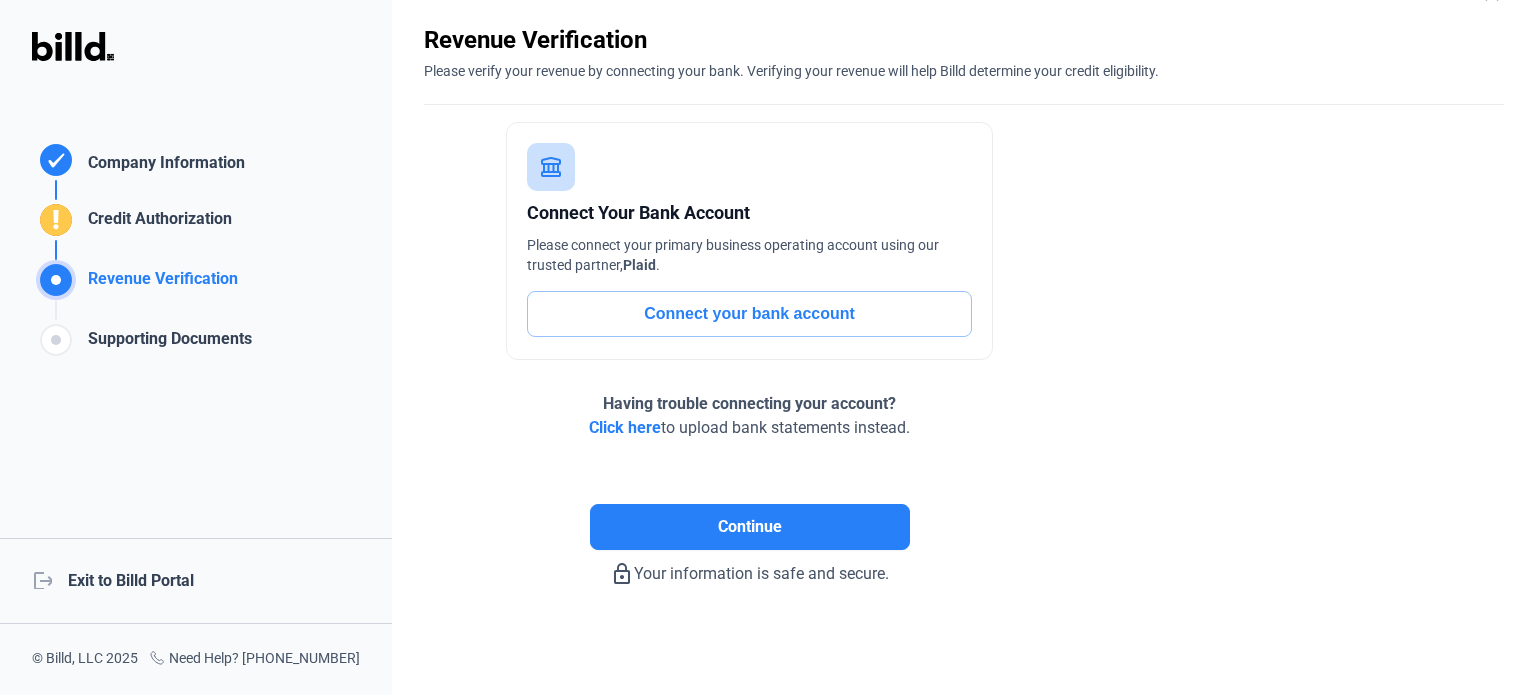 click on "Click here" 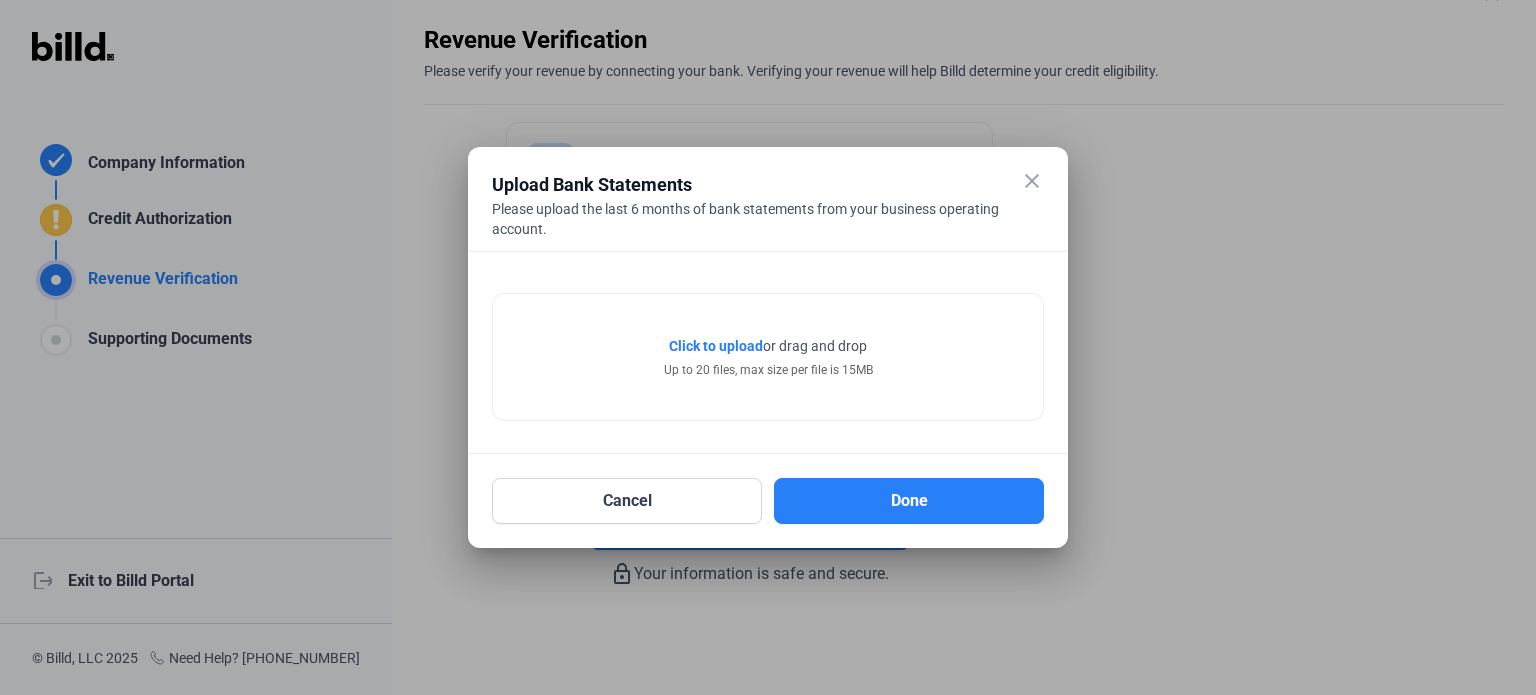 click on "Click to upload" at bounding box center [716, 346] 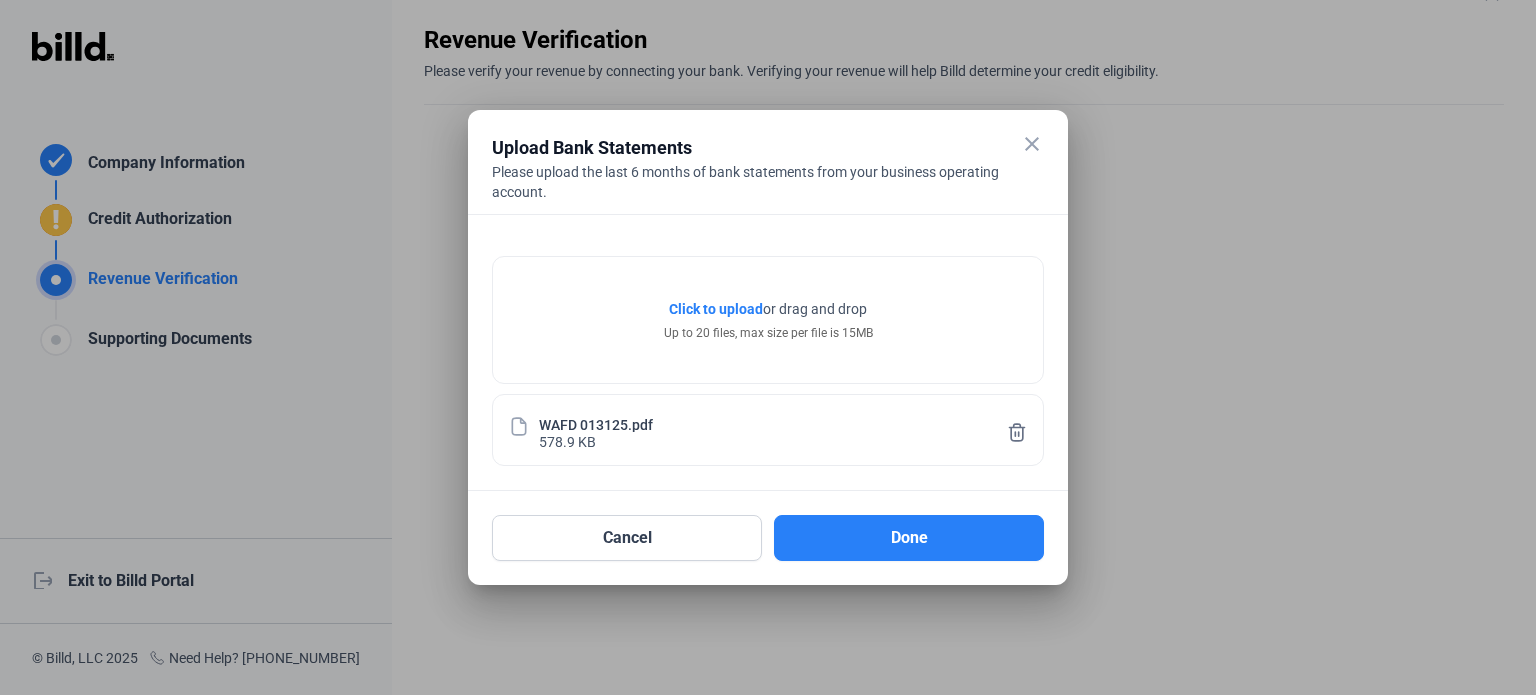 click on "Click to upload" at bounding box center [716, 309] 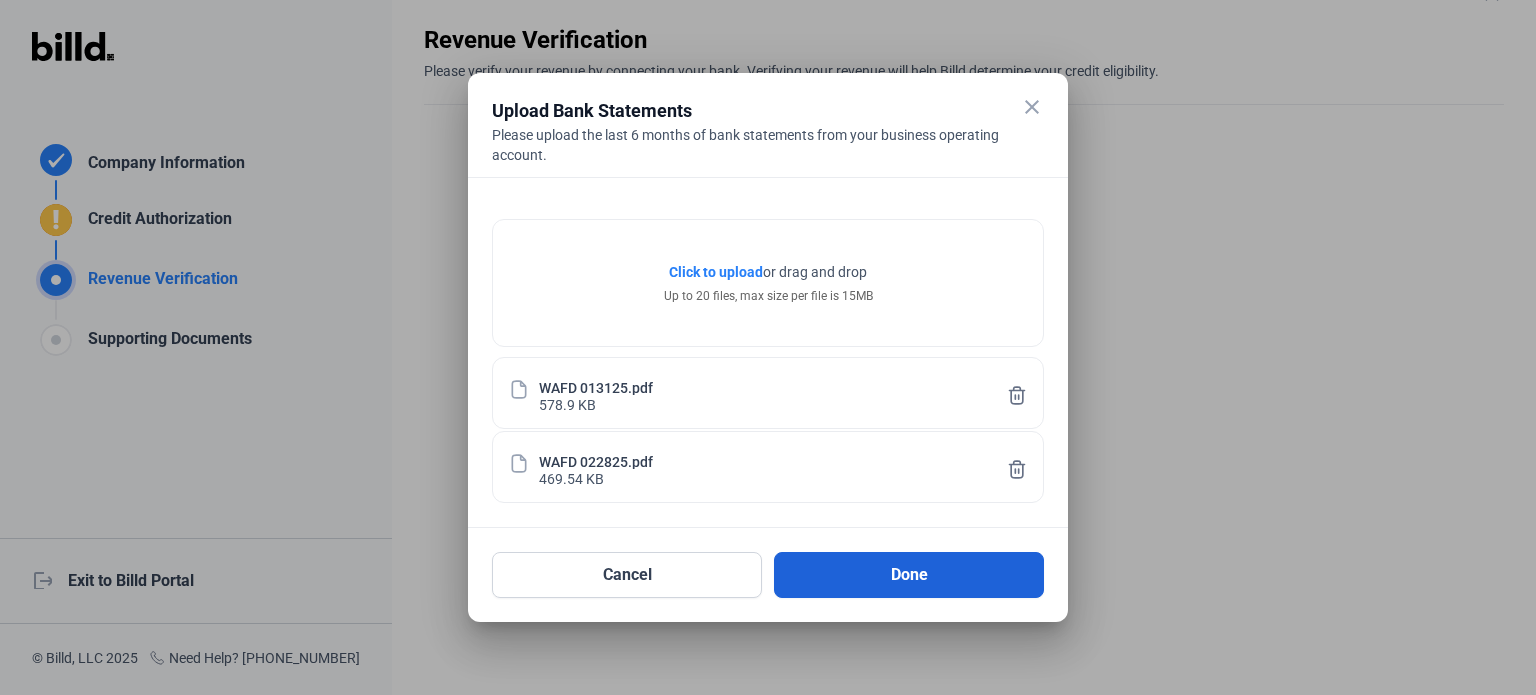click on "Done" at bounding box center [909, 575] 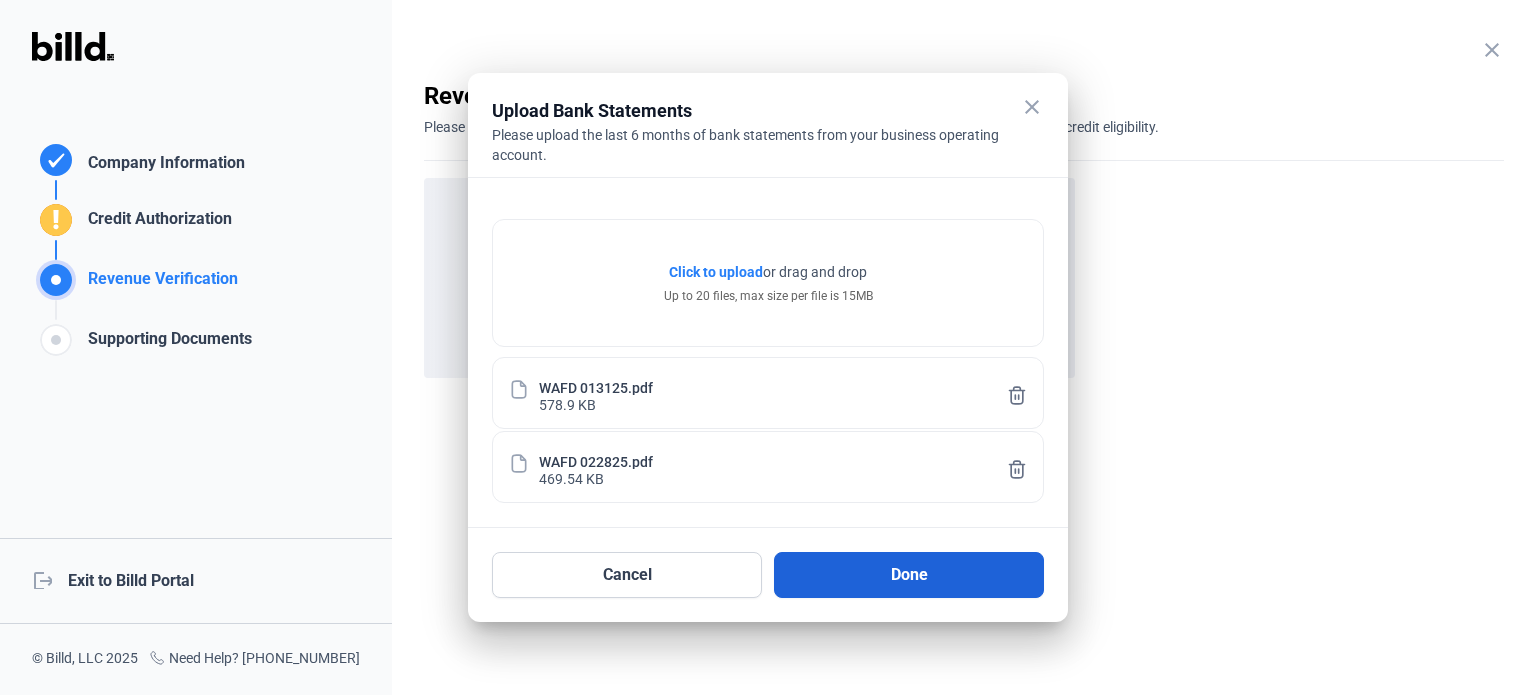 scroll, scrollTop: 0, scrollLeft: 0, axis: both 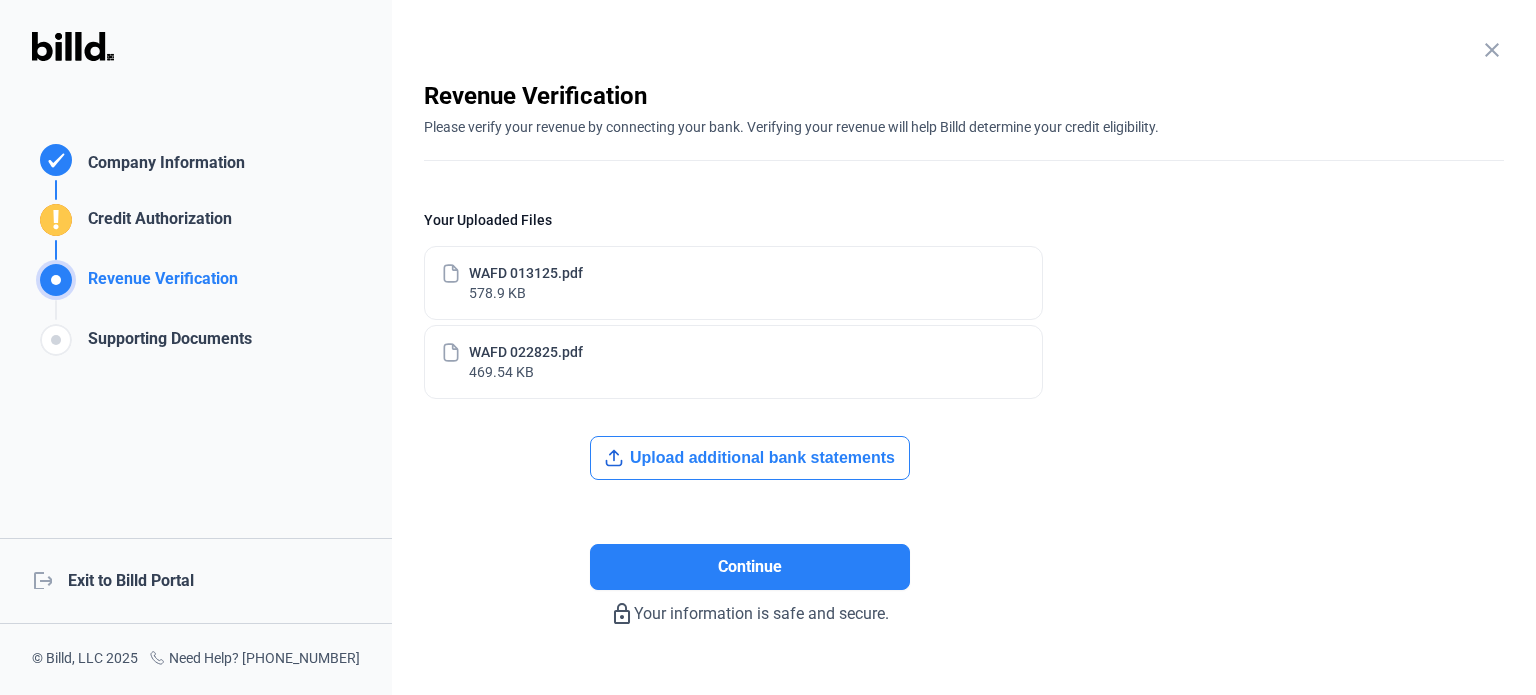 click on "Upload additional bank statements" 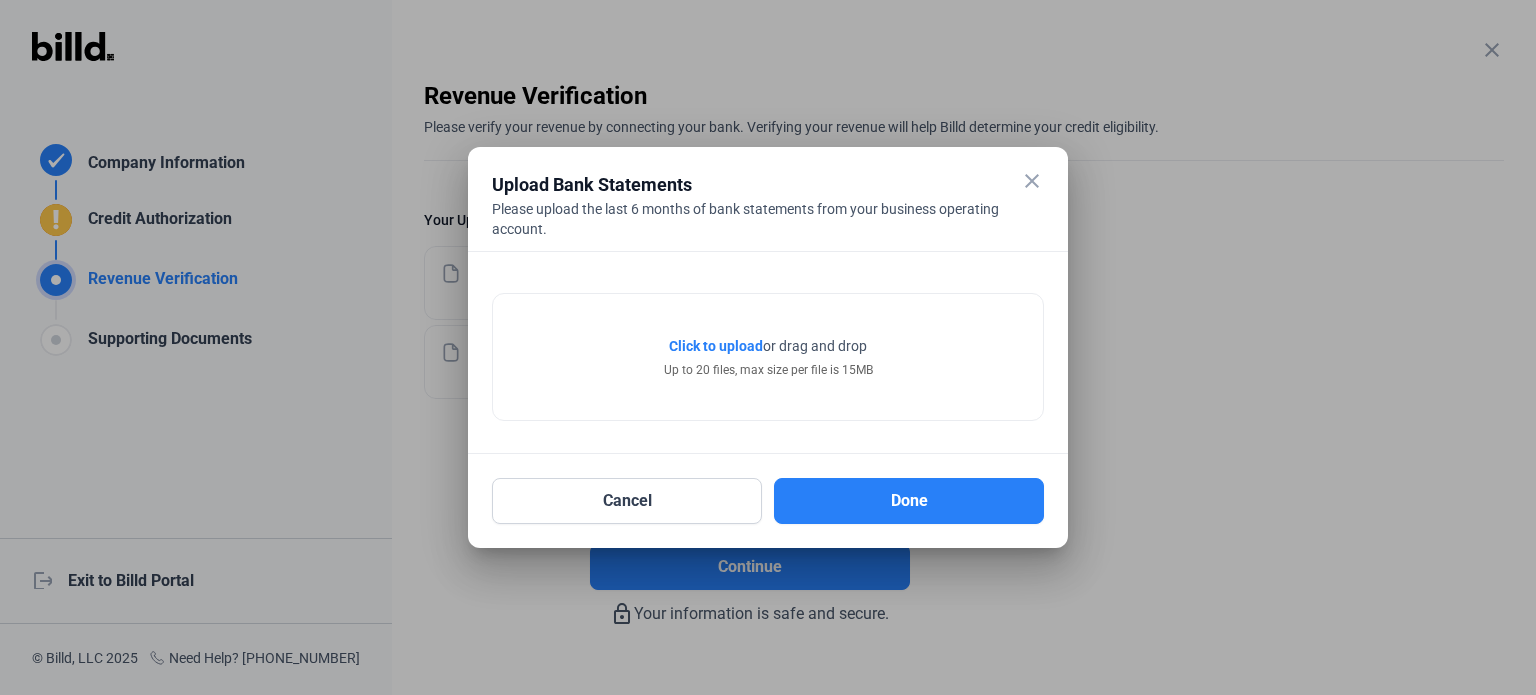 click on "Click to upload" at bounding box center (716, 346) 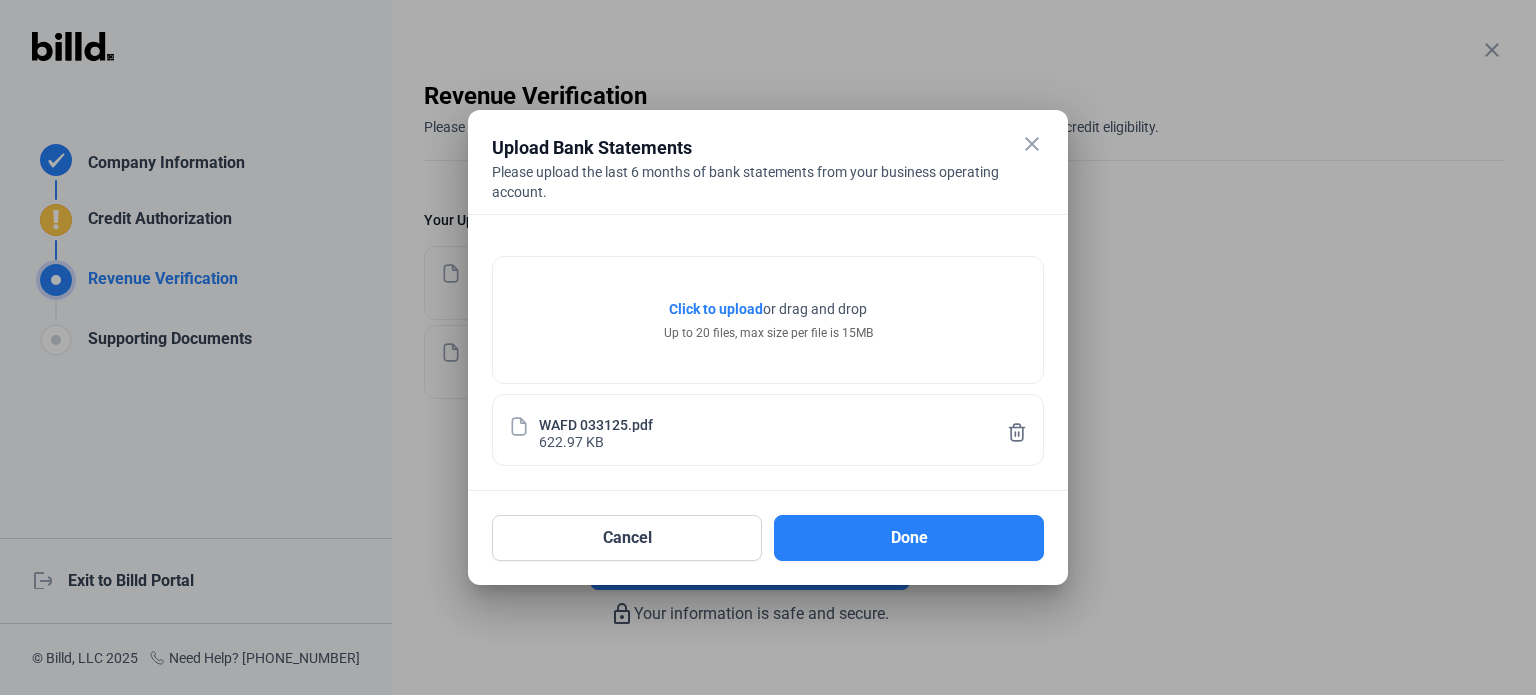 click on "Click to upload" at bounding box center (716, 309) 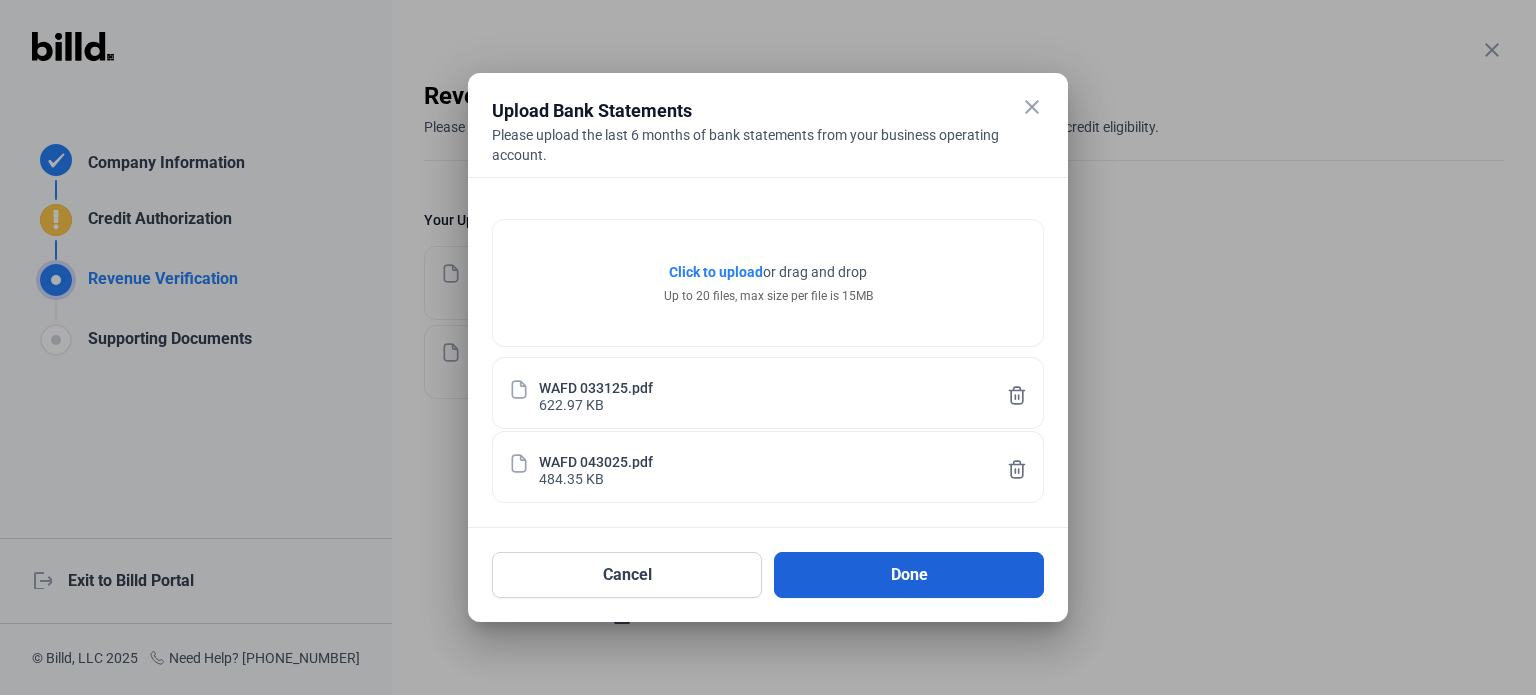 click on "Done" at bounding box center (909, 575) 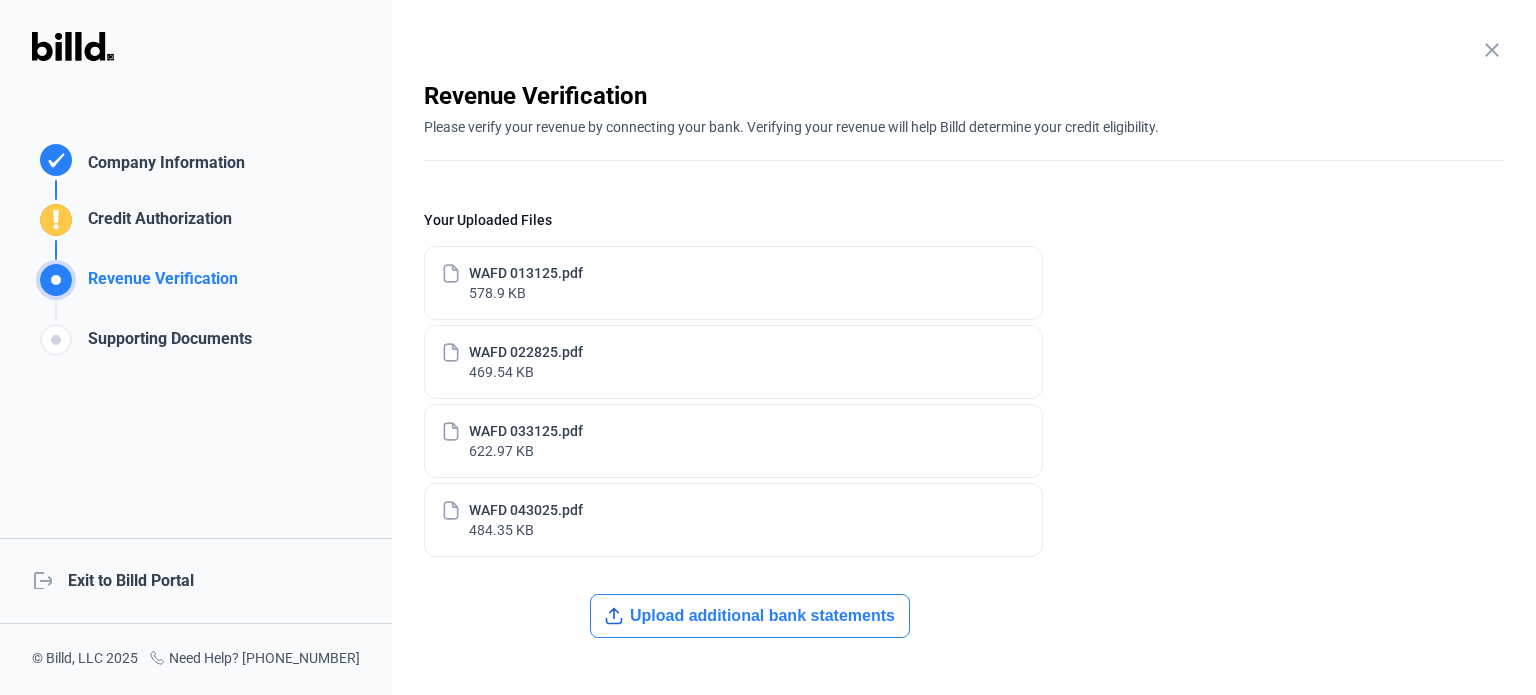 click on "Upload additional bank statements" 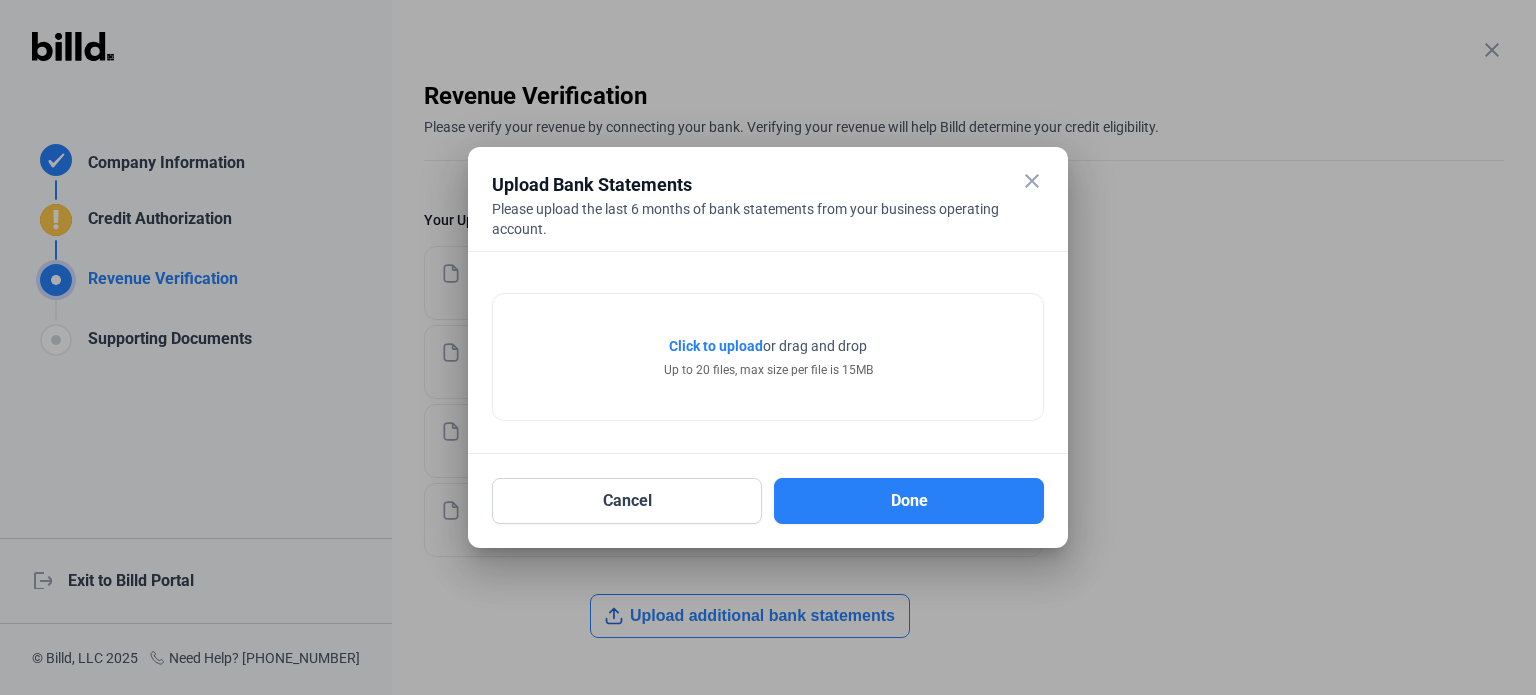 click on "Click to upload" at bounding box center [716, 346] 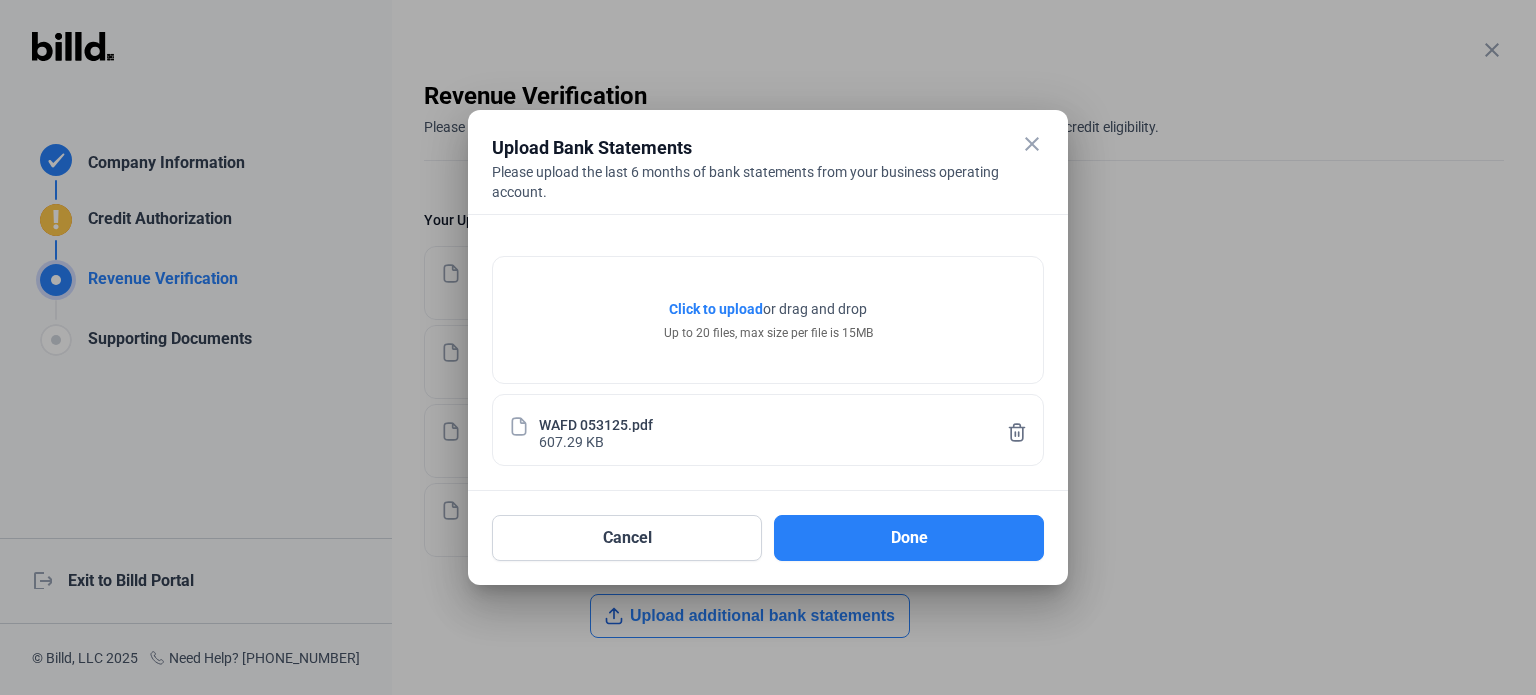 click on "Click to upload" at bounding box center (716, 309) 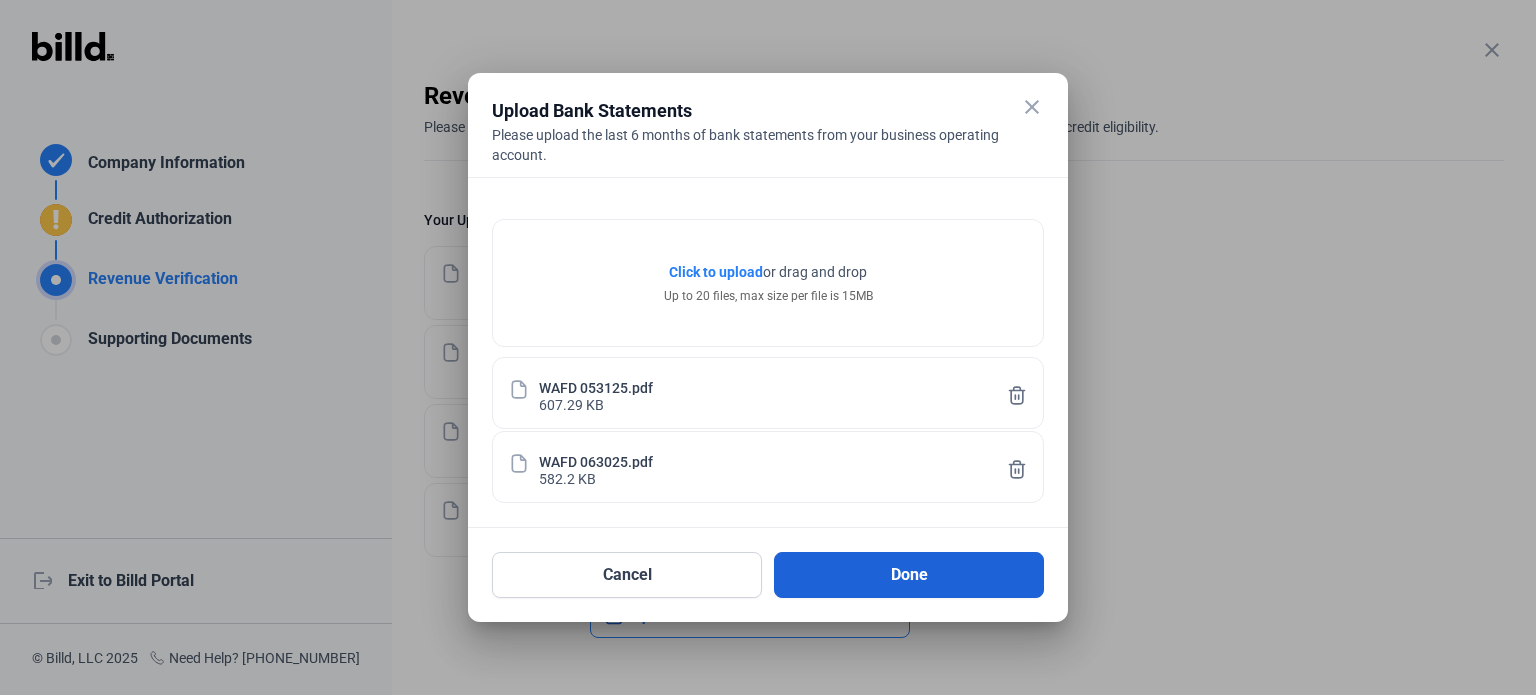 click on "Done" at bounding box center (909, 575) 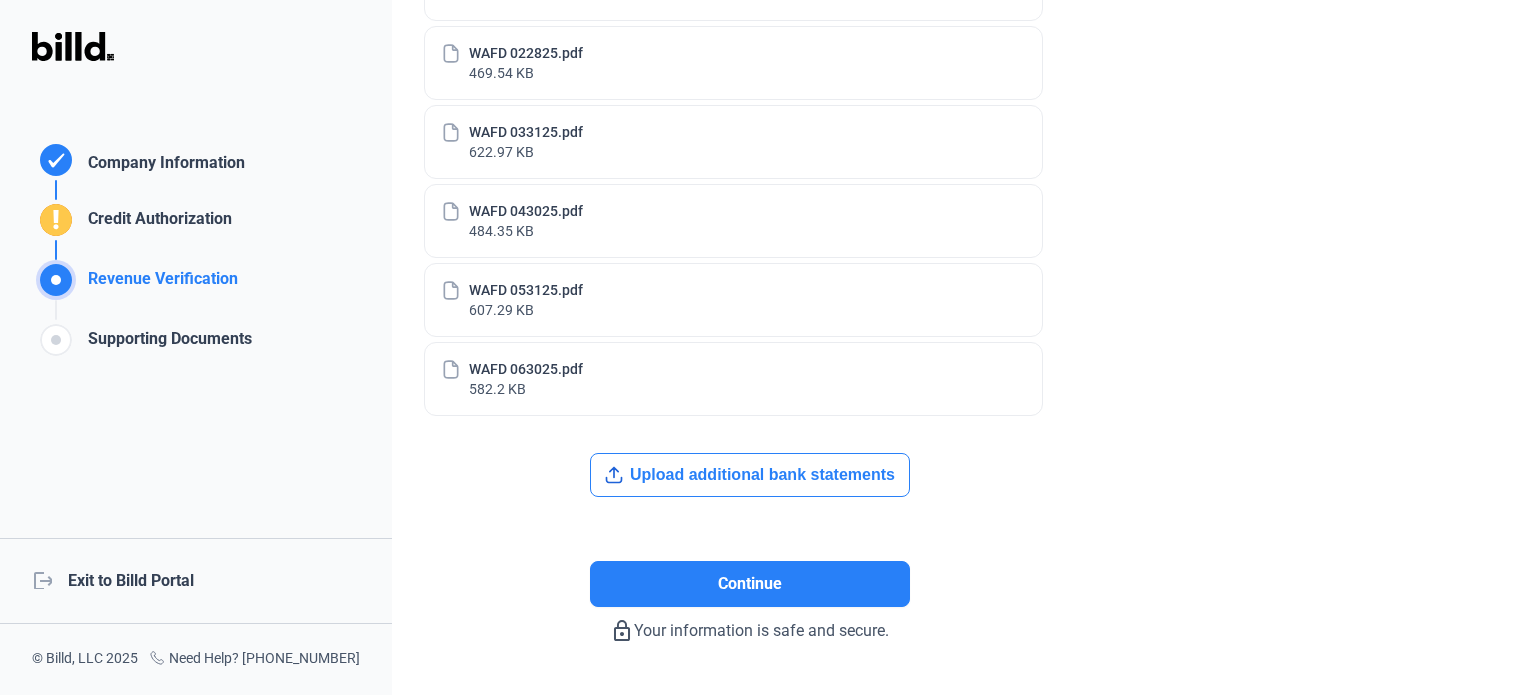 scroll, scrollTop: 300, scrollLeft: 0, axis: vertical 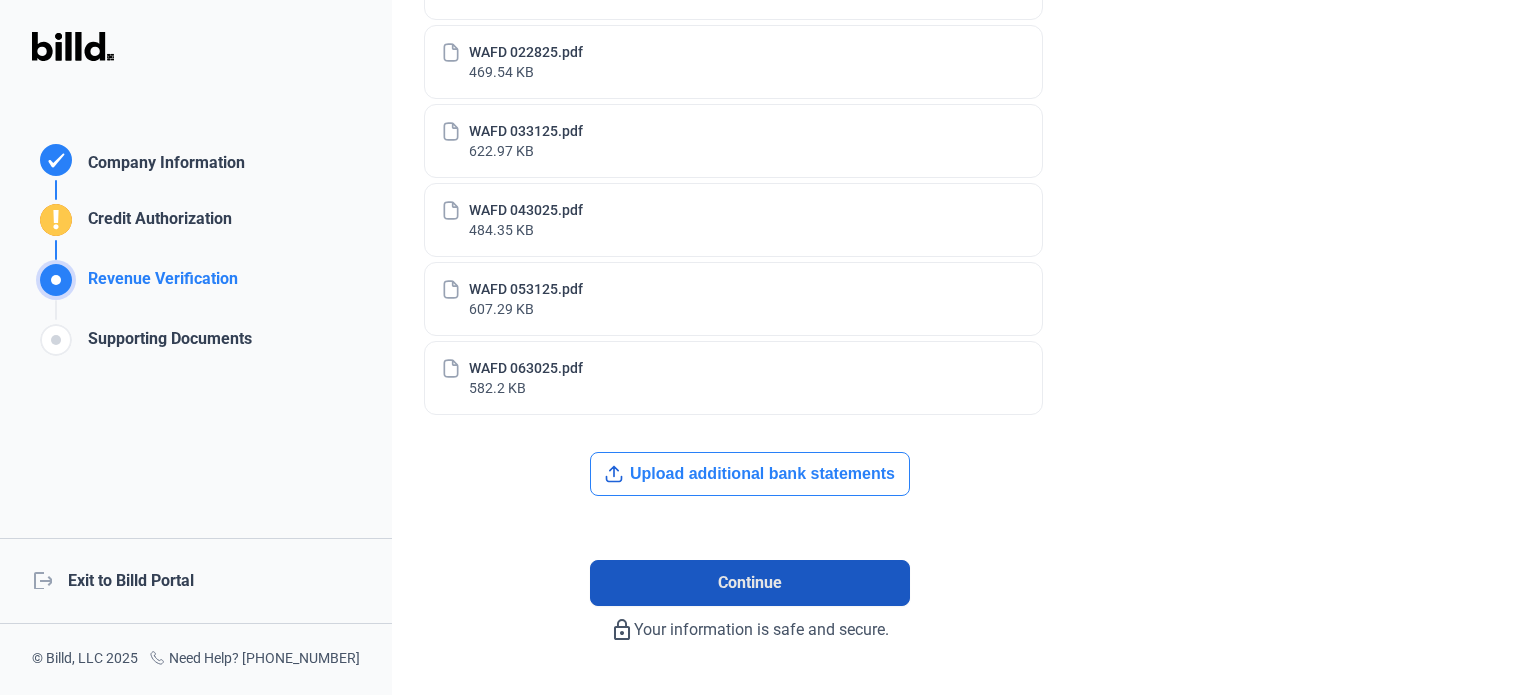 click on "Continue" 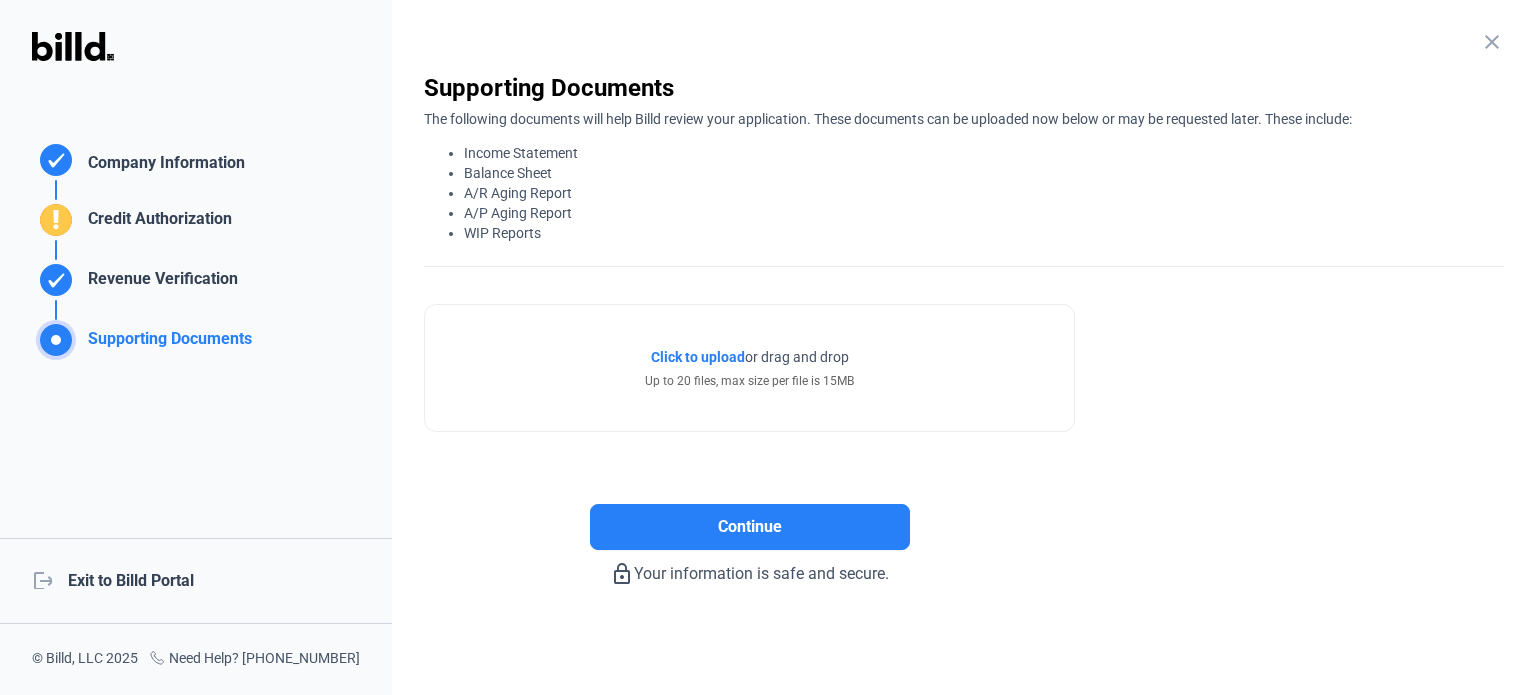 click on "Credit Authorization" 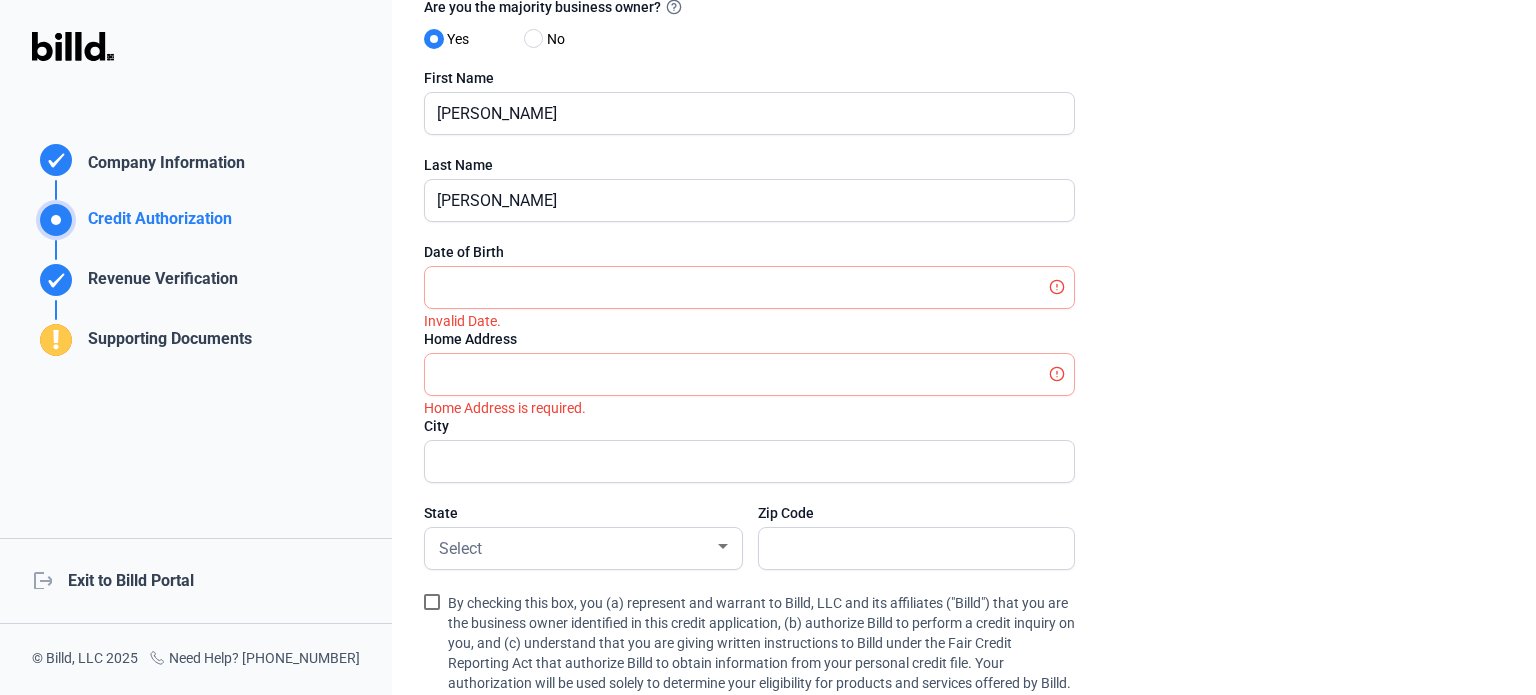 scroll, scrollTop: 208, scrollLeft: 0, axis: vertical 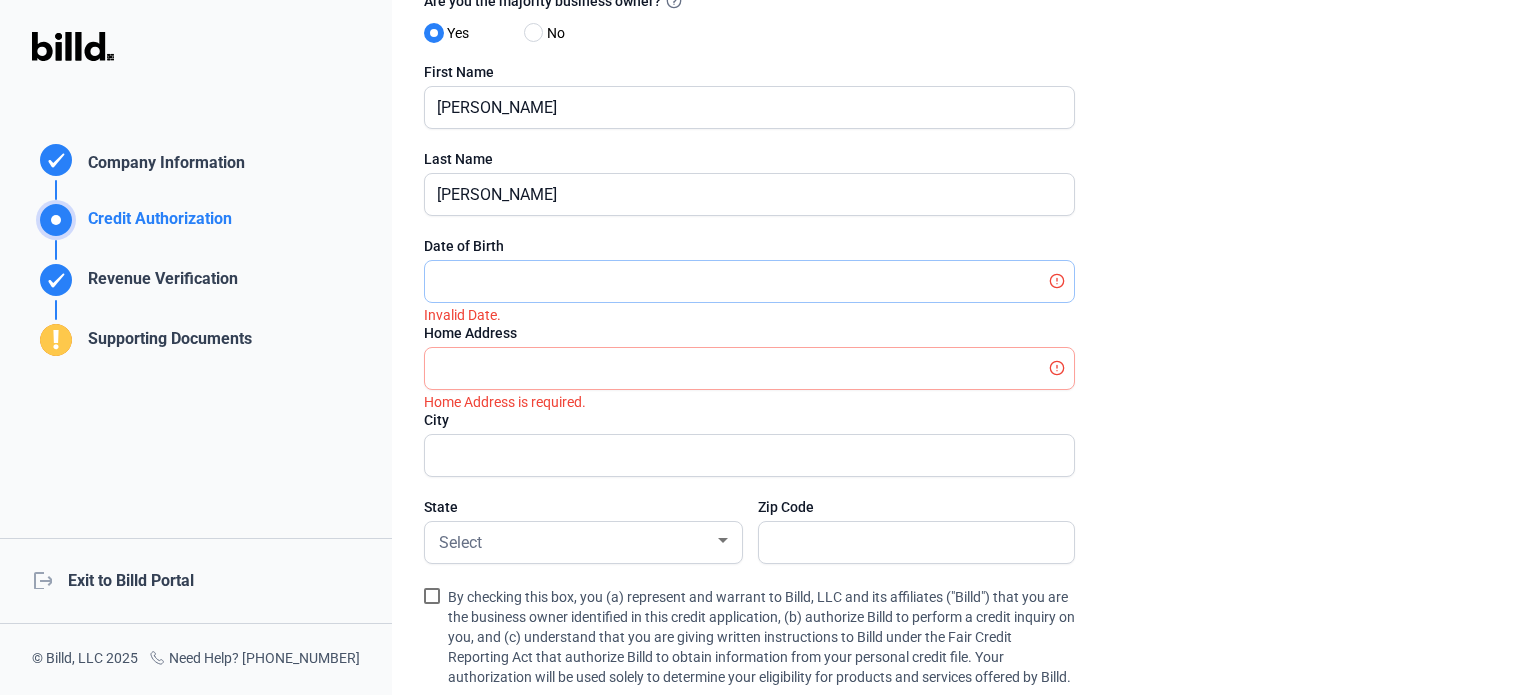 click at bounding box center [738, 281] 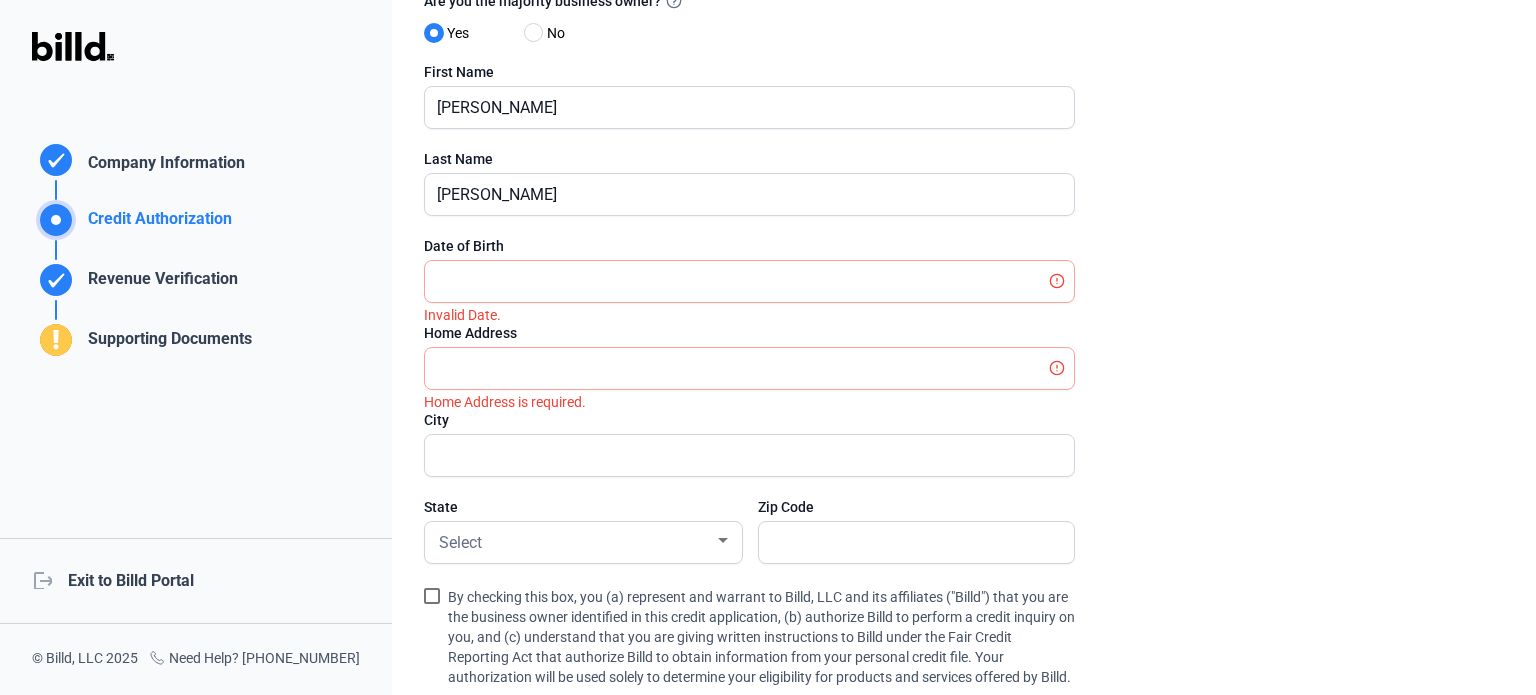 click on "close  Credit Authorization   Please provide your authorization for Billd to obtain the credit information required for account approval. Please note that the majority business owner will need to complete this section.   Are you the majority business owner?     Yes     No   First Name  [PERSON_NAME]  Last Name  [PERSON_NAME]  Date of Birth  Invalid Date. Date of Birth has invalid content.  Home Address  Home Address is required.  City   State  Select  Zip Code    By checking this box, you (a) represent and warrant to Billd, LLC and its affiliates ("Billd") that you are the business owner identified in this credit application, (b) authorize Billd to perform a credit inquiry on you, and (c) understand that you are giving written instructions to Billd under the Fair Credit Reporting Act that authorize Billd to obtain information from your personal credit file. Your authorization will be used solely to determine your eligibility for products and services offered by Billd.   Continue  lock_outline" 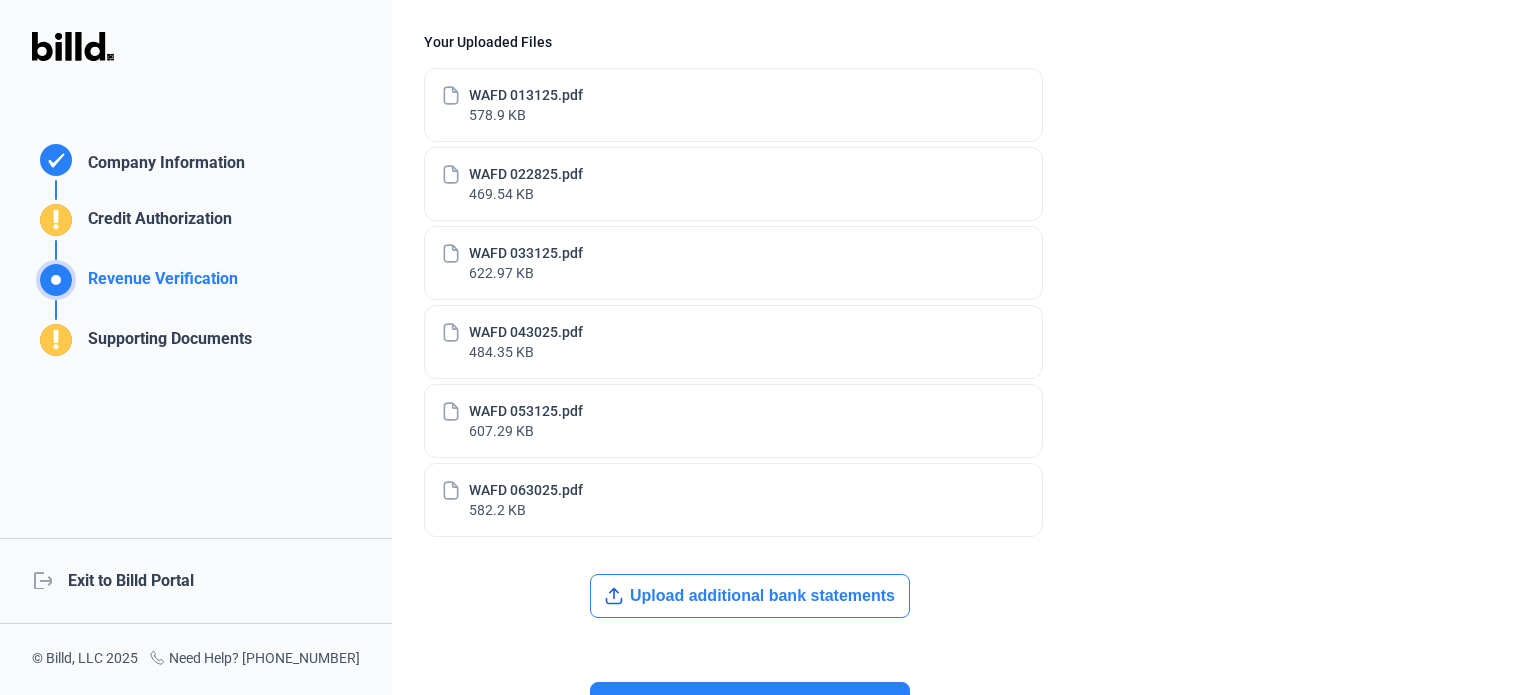 scroll, scrollTop: 200, scrollLeft: 0, axis: vertical 